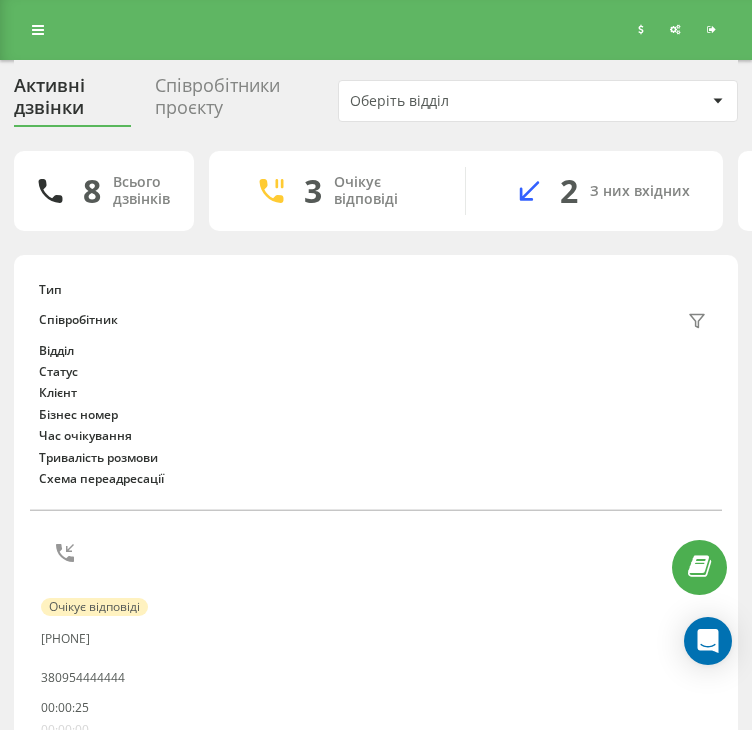 scroll, scrollTop: 64, scrollLeft: 0, axis: vertical 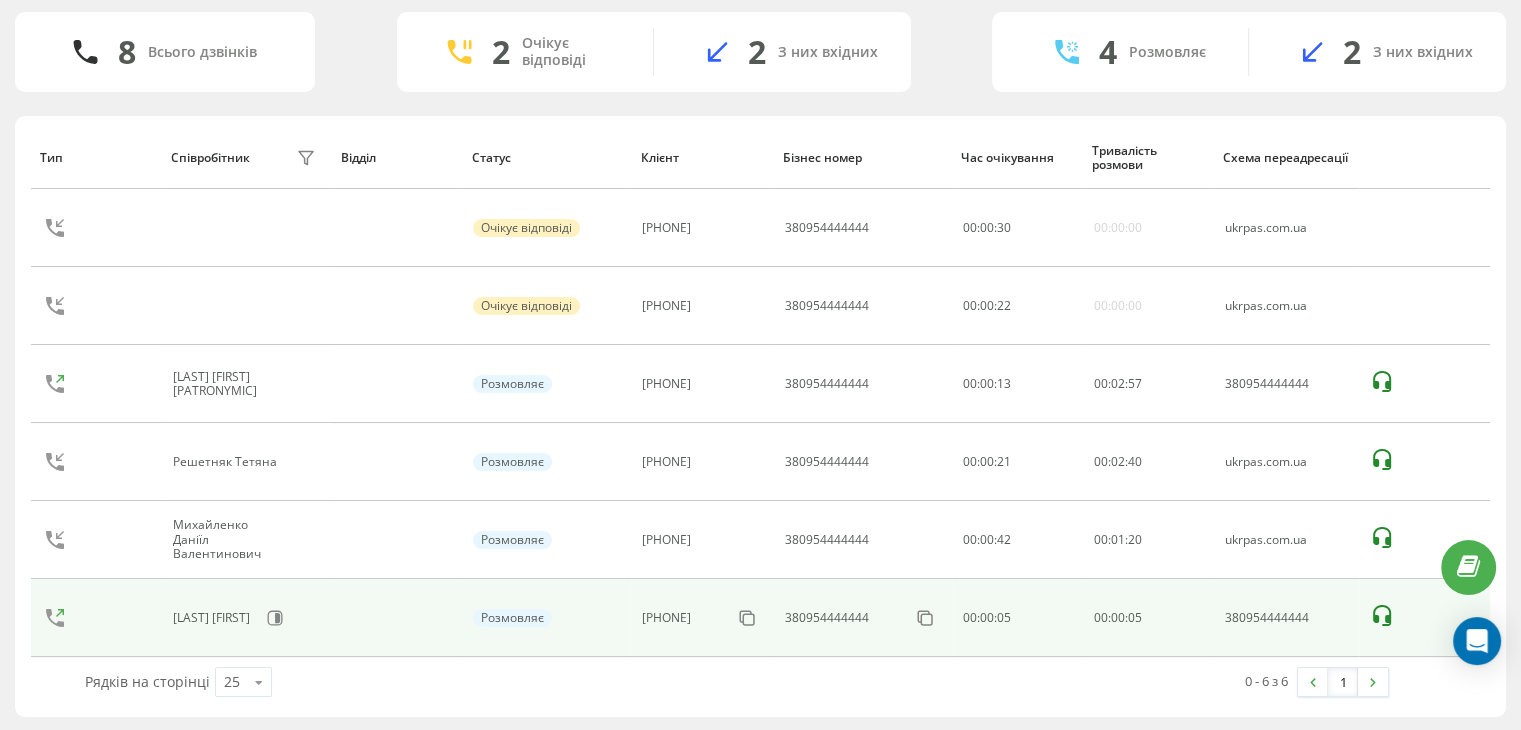 click 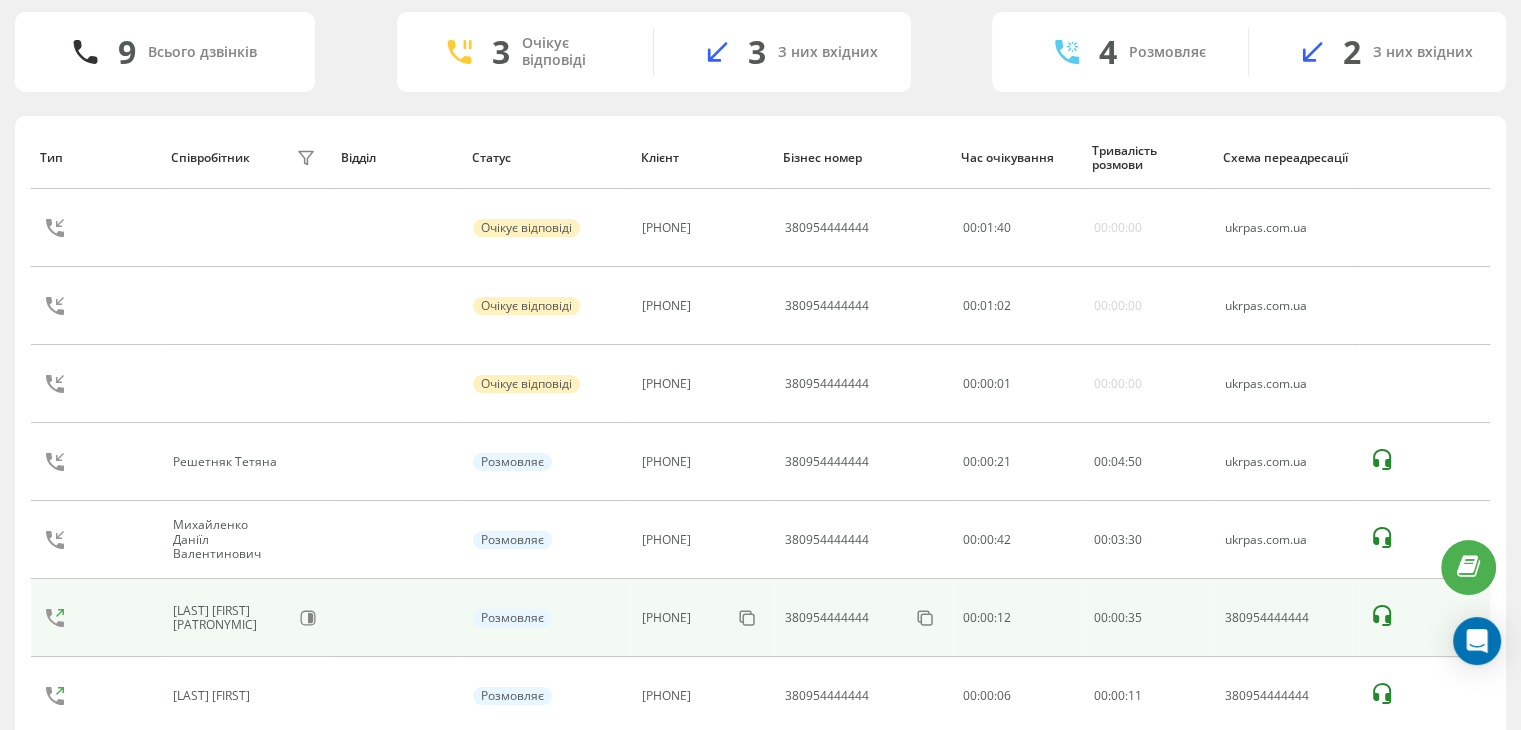 scroll, scrollTop: 207, scrollLeft: 0, axis: vertical 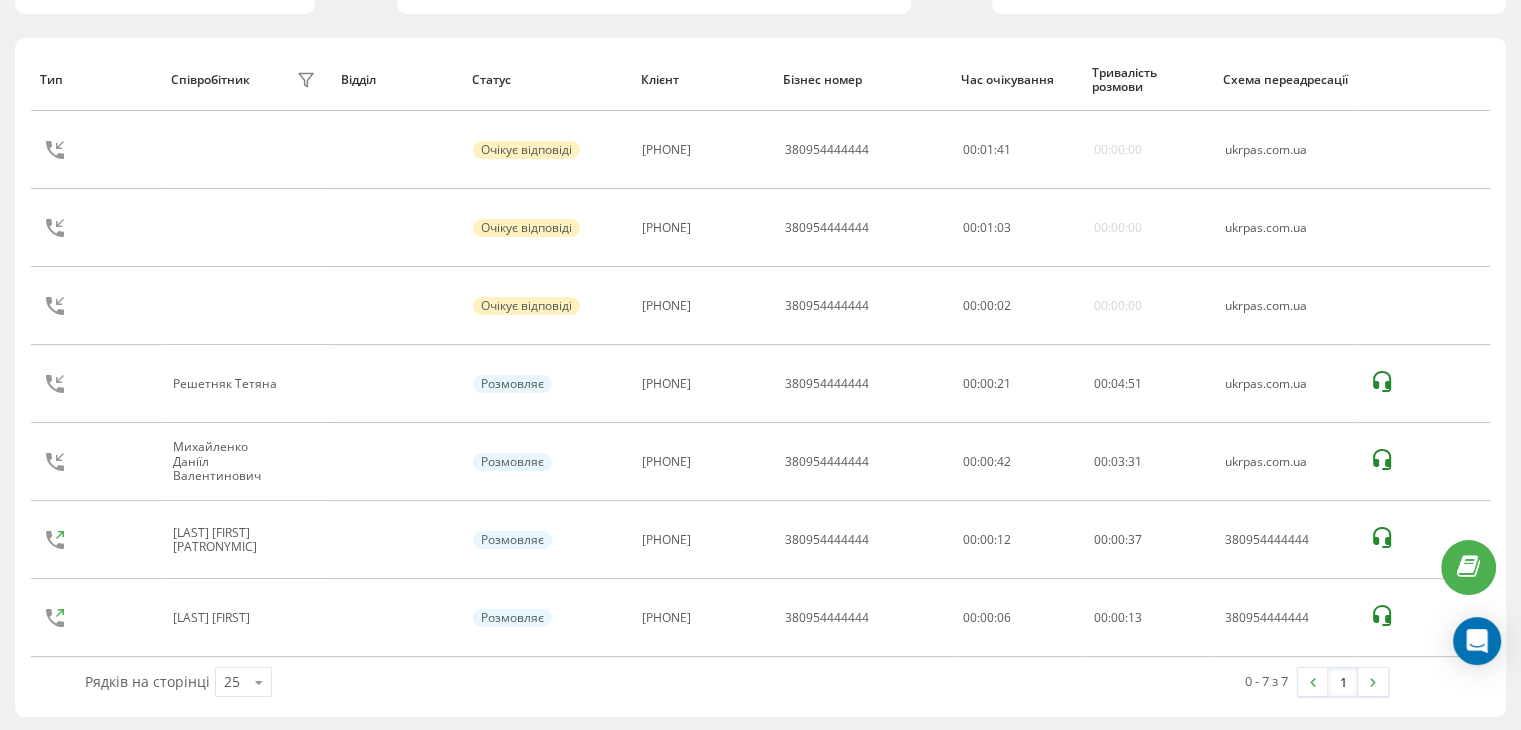 click on "Рядків на сторінці 25 10 25 50 100" at bounding box center (404, 682) 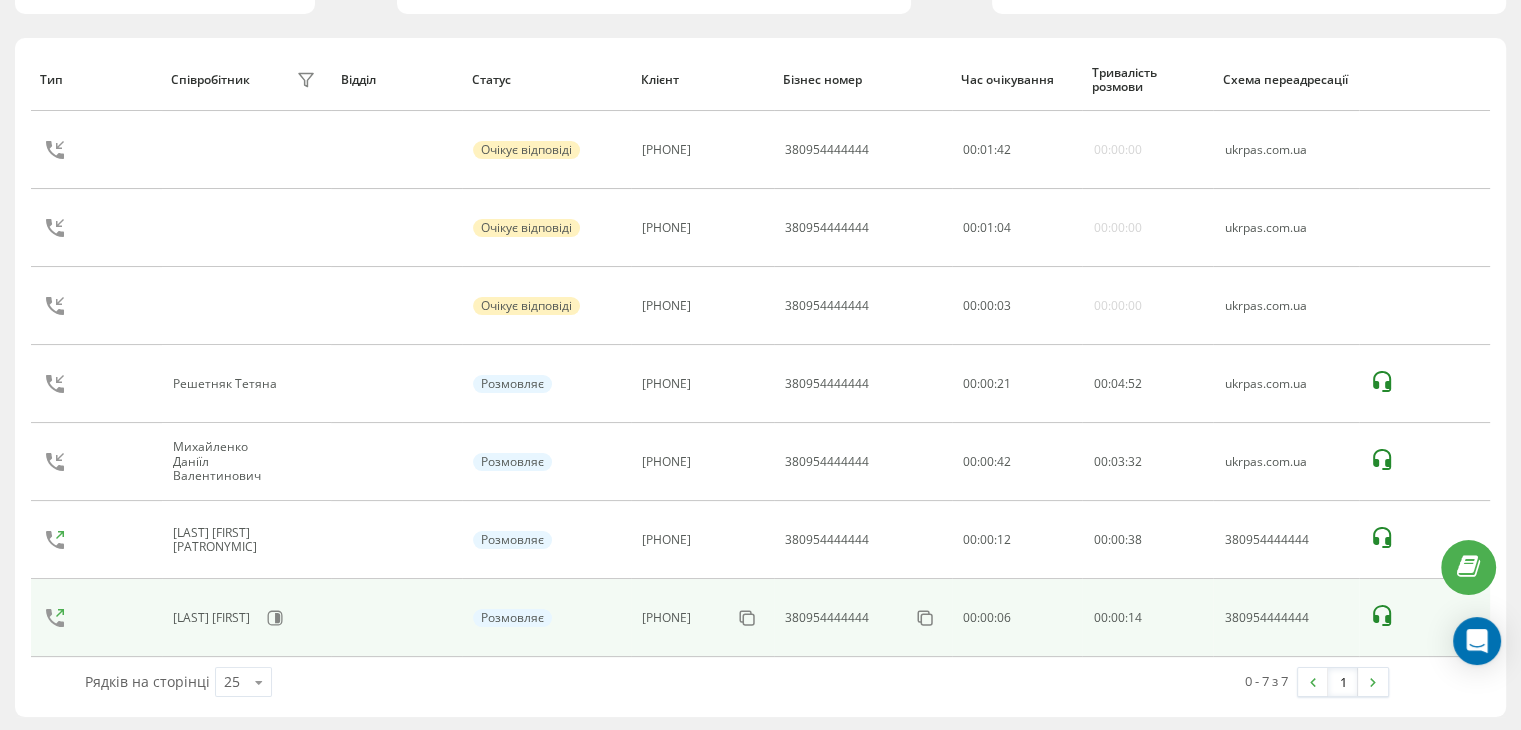 scroll, scrollTop: 129, scrollLeft: 0, axis: vertical 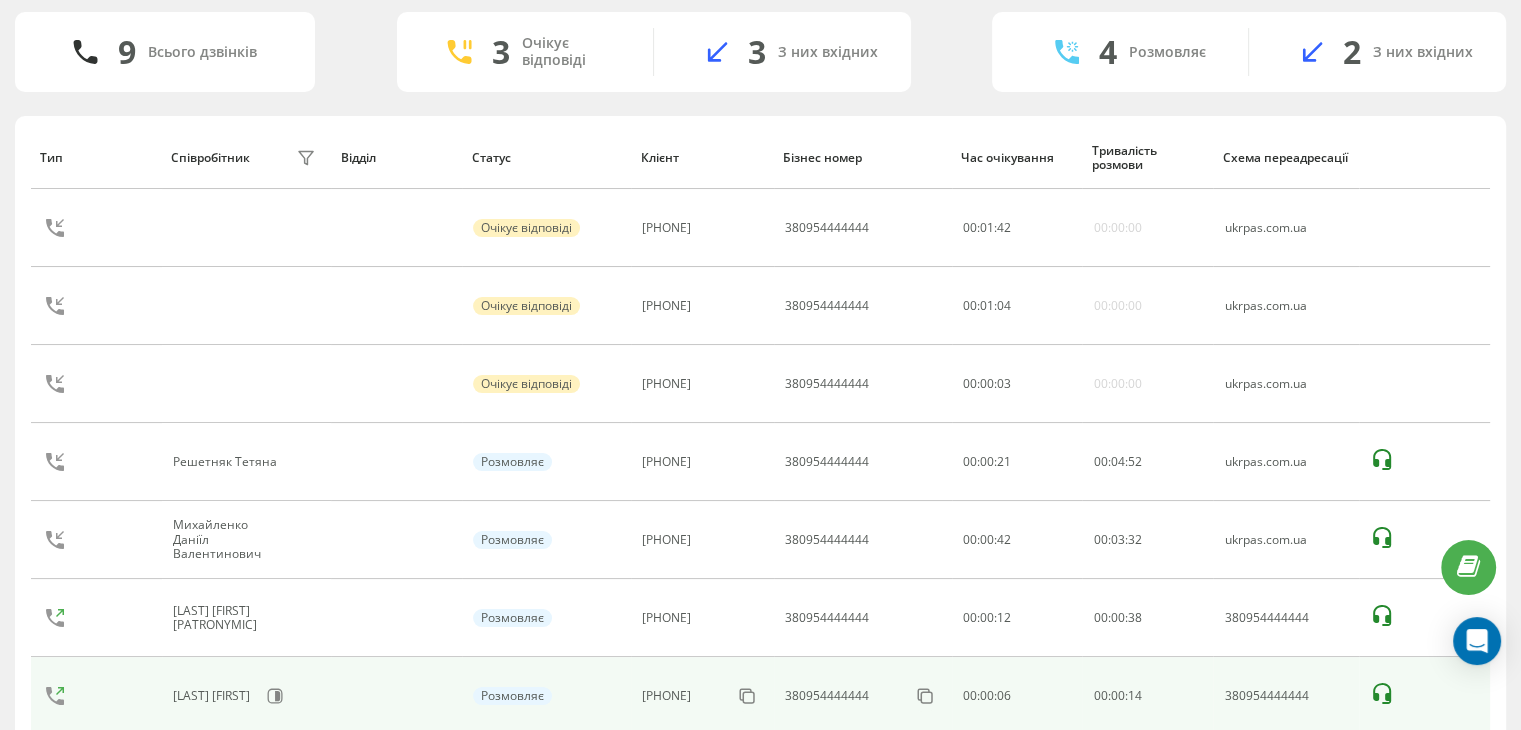 click 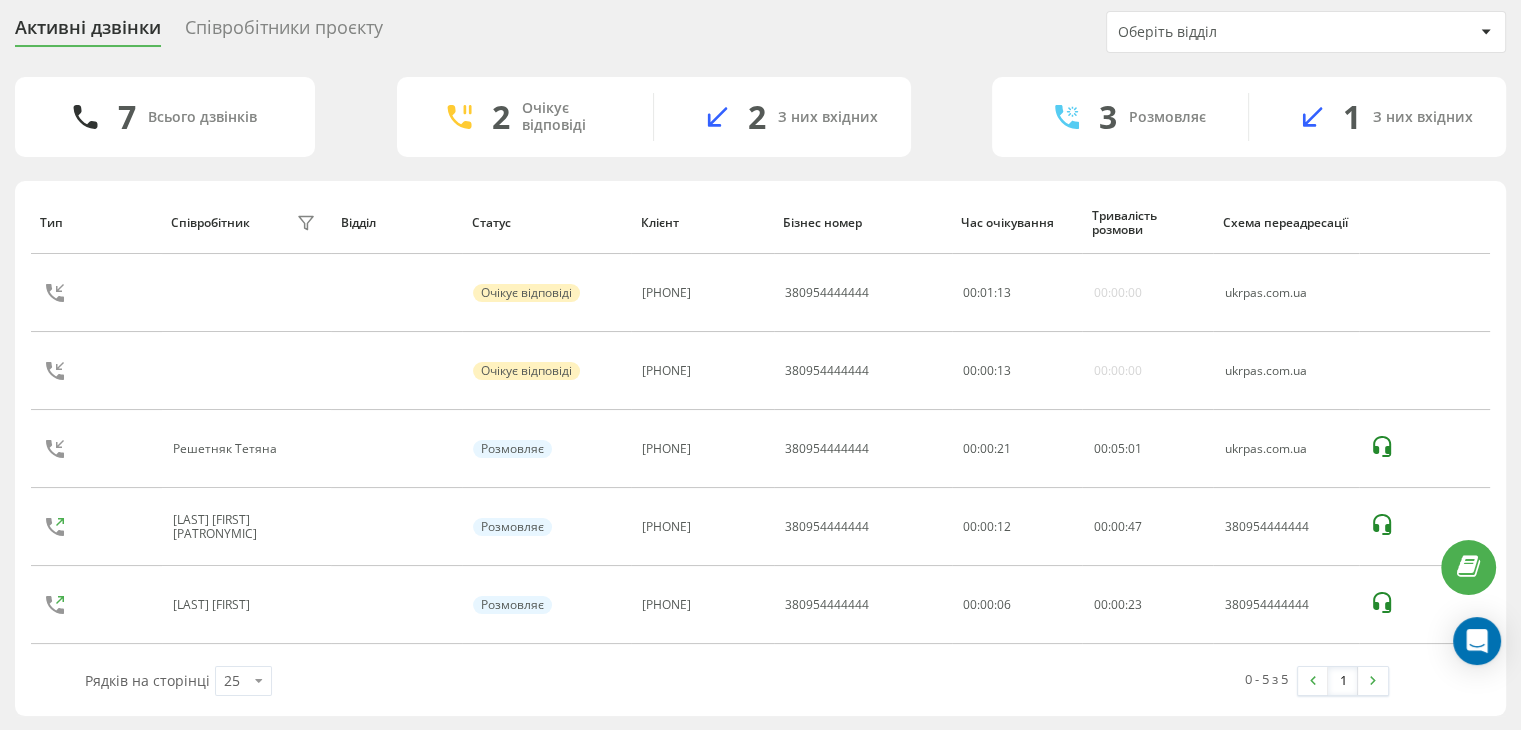 scroll, scrollTop: 129, scrollLeft: 0, axis: vertical 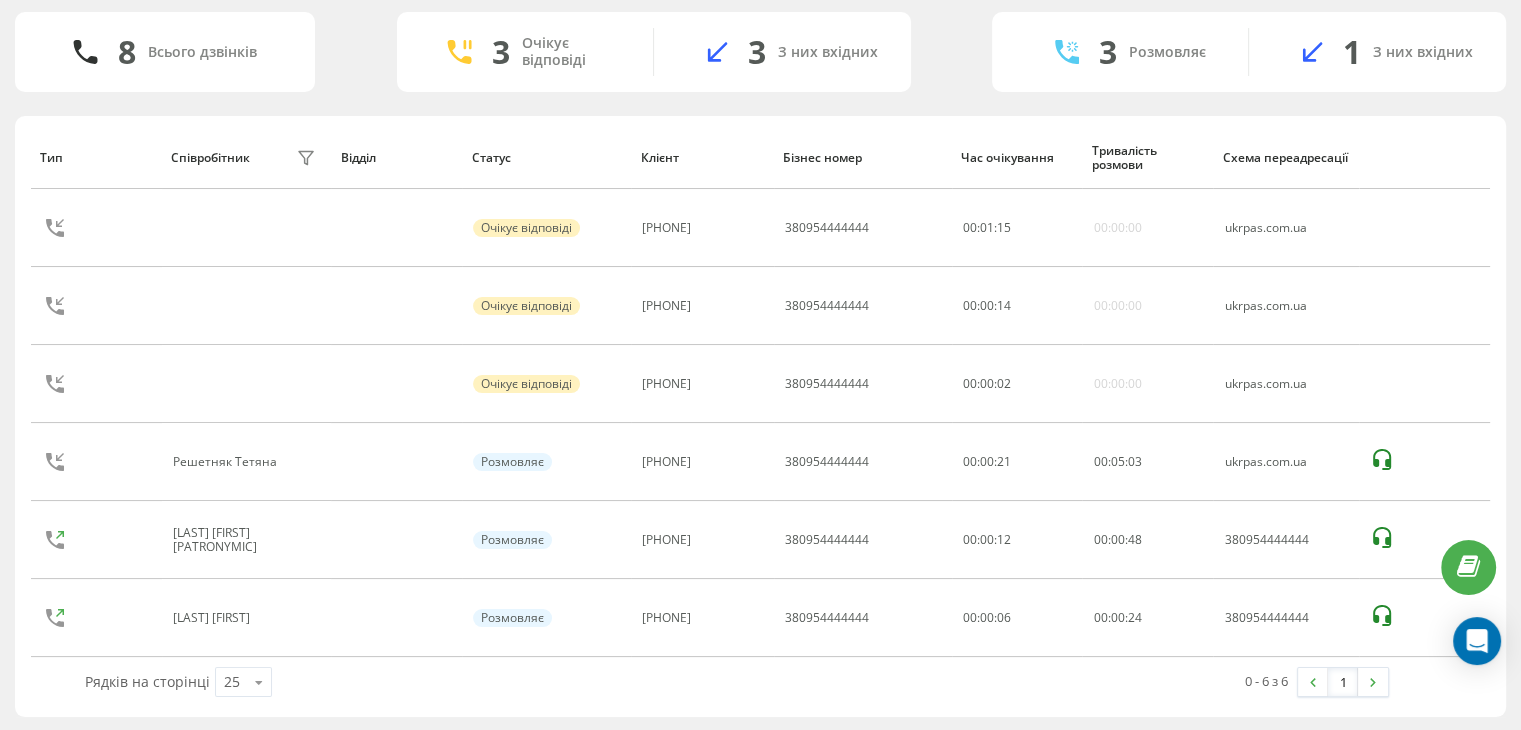 click on "8   Всього дзвінків   3   Очікує відповіді   3   З них вхідних   3   Розмовляє   1   З них вхідних Тип Співробітник  фільтру  Відділ Статус Клієнт Бізнес номер Час очікування Тривалість розмови Схема переадресації Очікує відповіді 380684064080 380954444444 00 : 01 : 15 00:00:00 ukrpas.com.ua Очікує відповіді 380505476777 380954444444 00 : 00 : 14 00:00:00 ukrpas.com.ua Очікує відповіді 380972550643 380954444444 00 : 00 : 02 00:00:00 ukrpas.com.ua Решетняк Тетяна Розмовляє 380686537582 380954444444 00:00:21 00 : 05 : 03 ukrpas.com.ua Савчук Аліна  Андріївна Розмовляє 380974922296 380954444444 00:00:12 00 : 00 : 48 380954444444 Шевченко  Артем Розмовляє 380972538971 380954444444 00:00:06 00 : 00 : 24 380954444444 25 10 25 50 100 1" at bounding box center (760, 364) 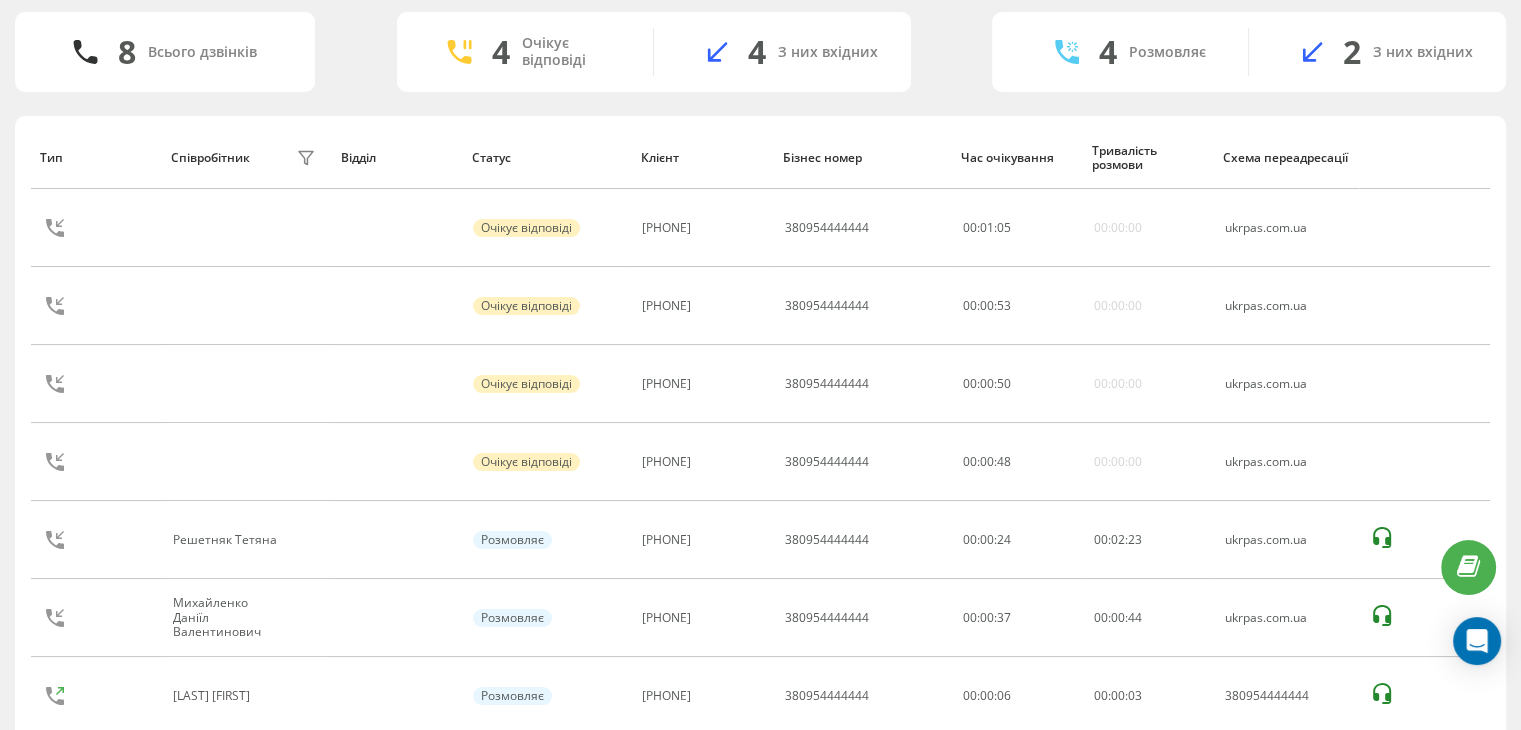 scroll, scrollTop: 207, scrollLeft: 0, axis: vertical 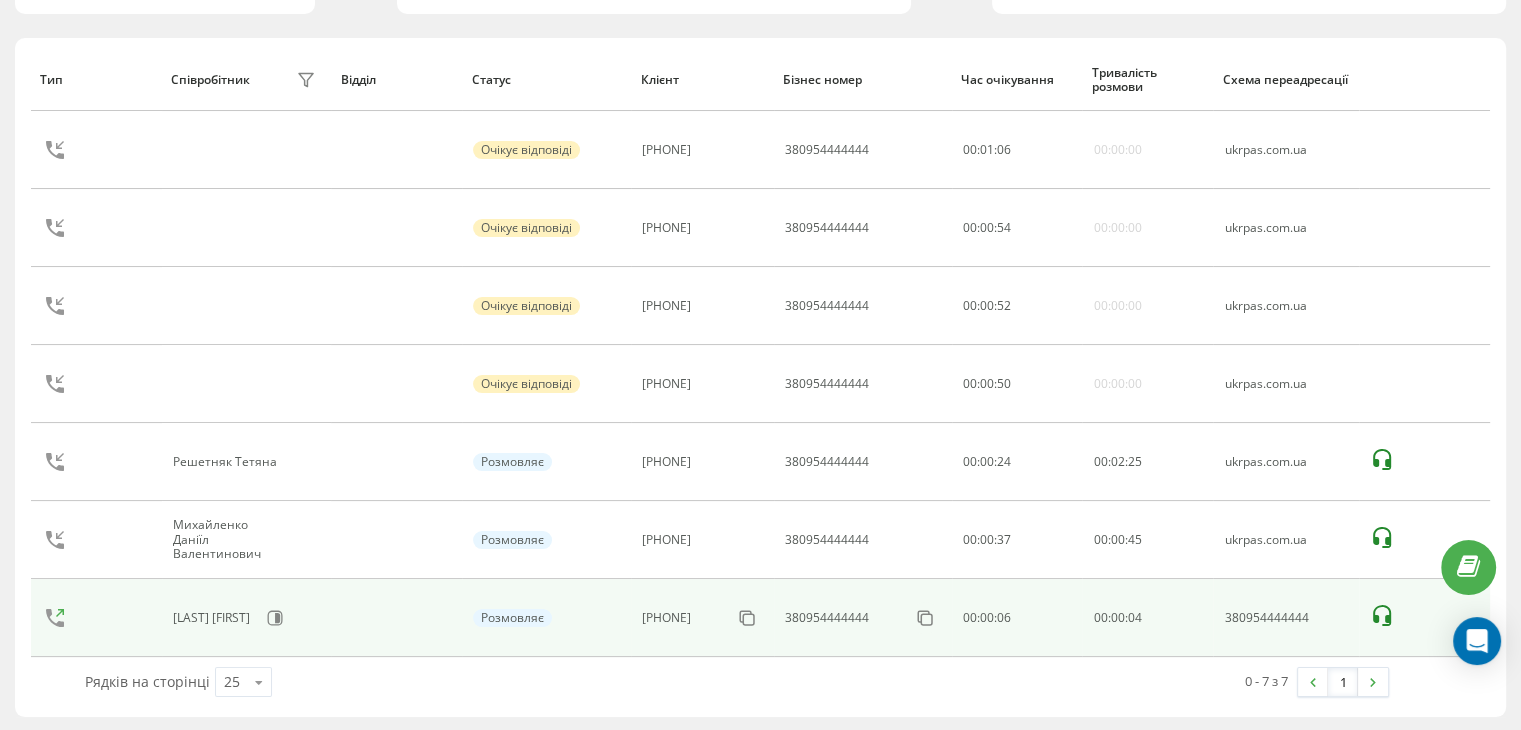 click 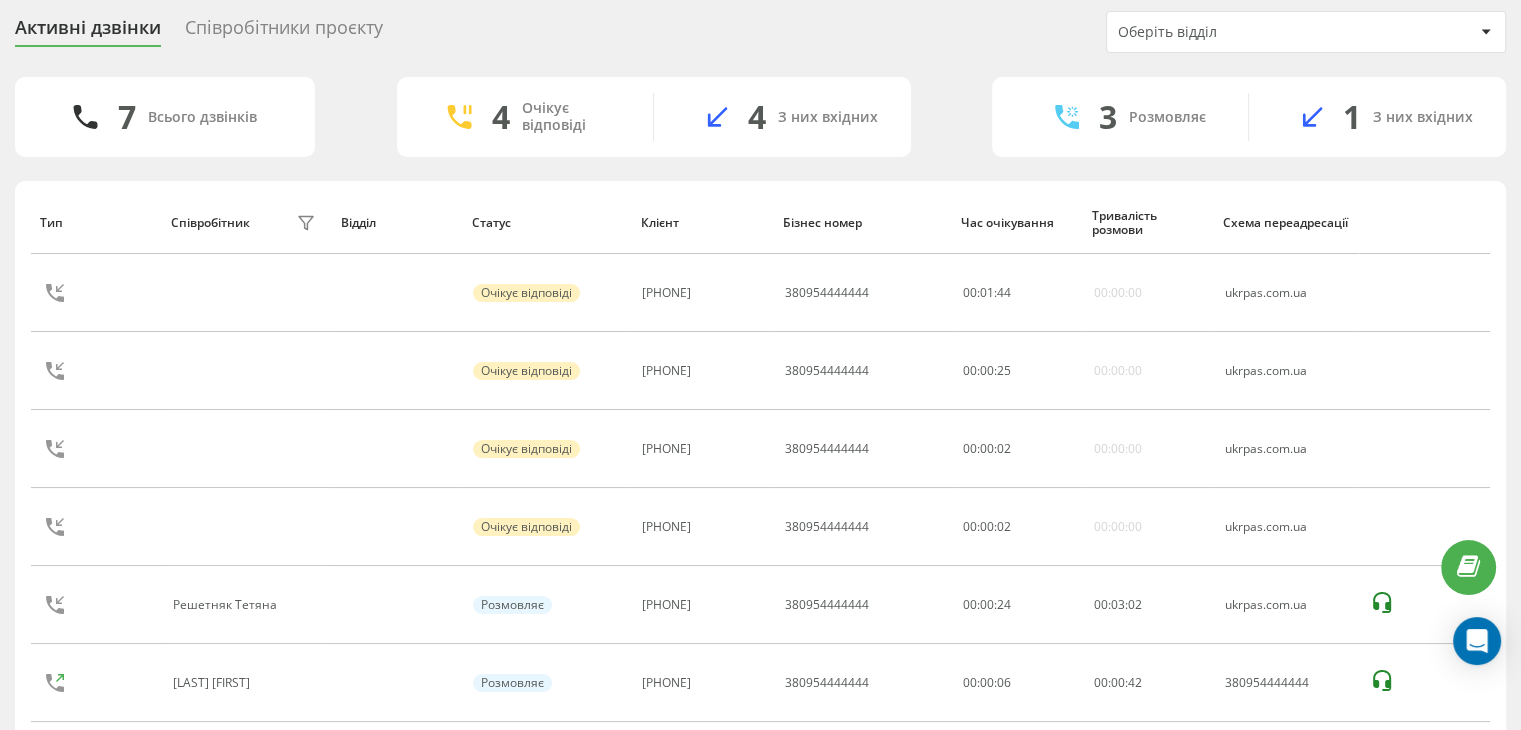 scroll, scrollTop: 129, scrollLeft: 0, axis: vertical 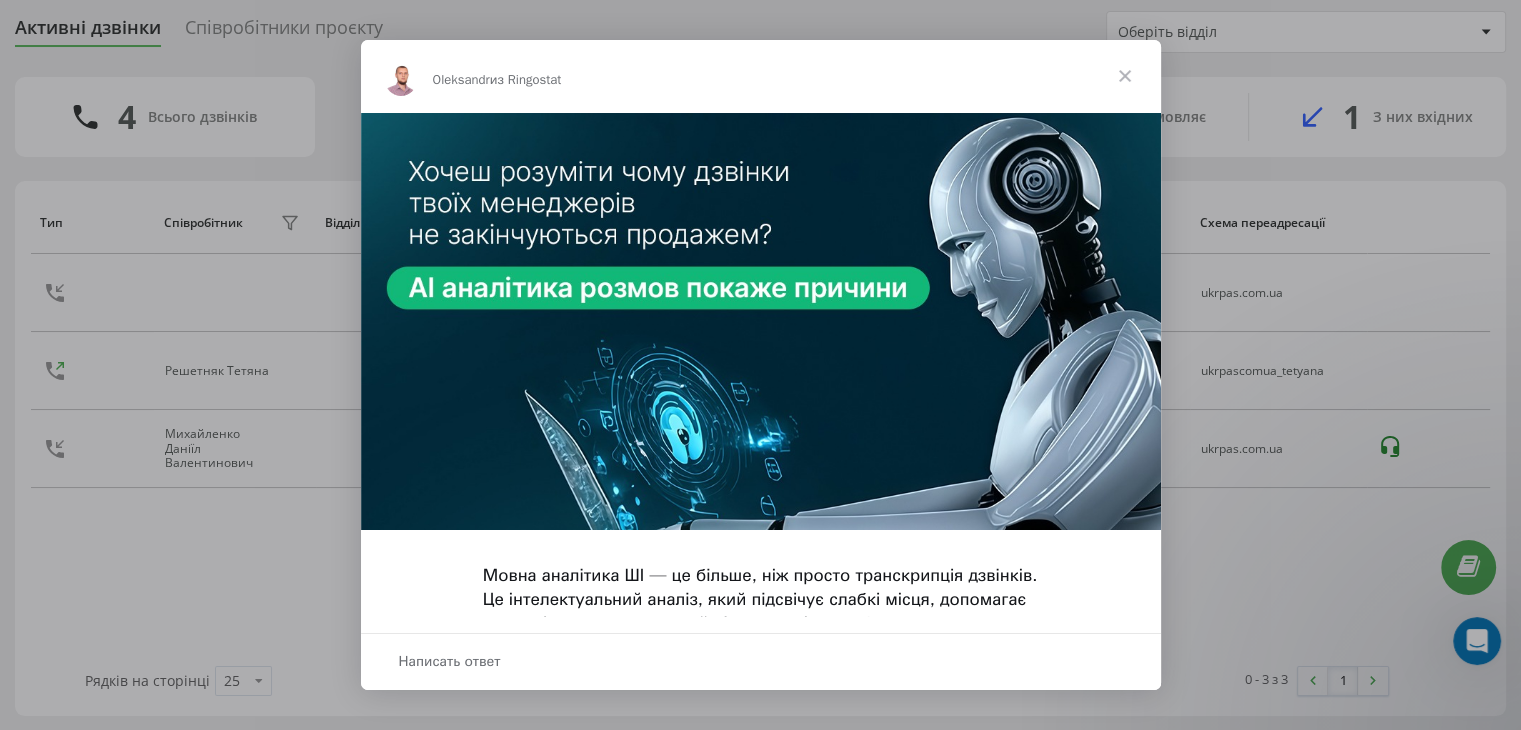 click at bounding box center [760, 365] 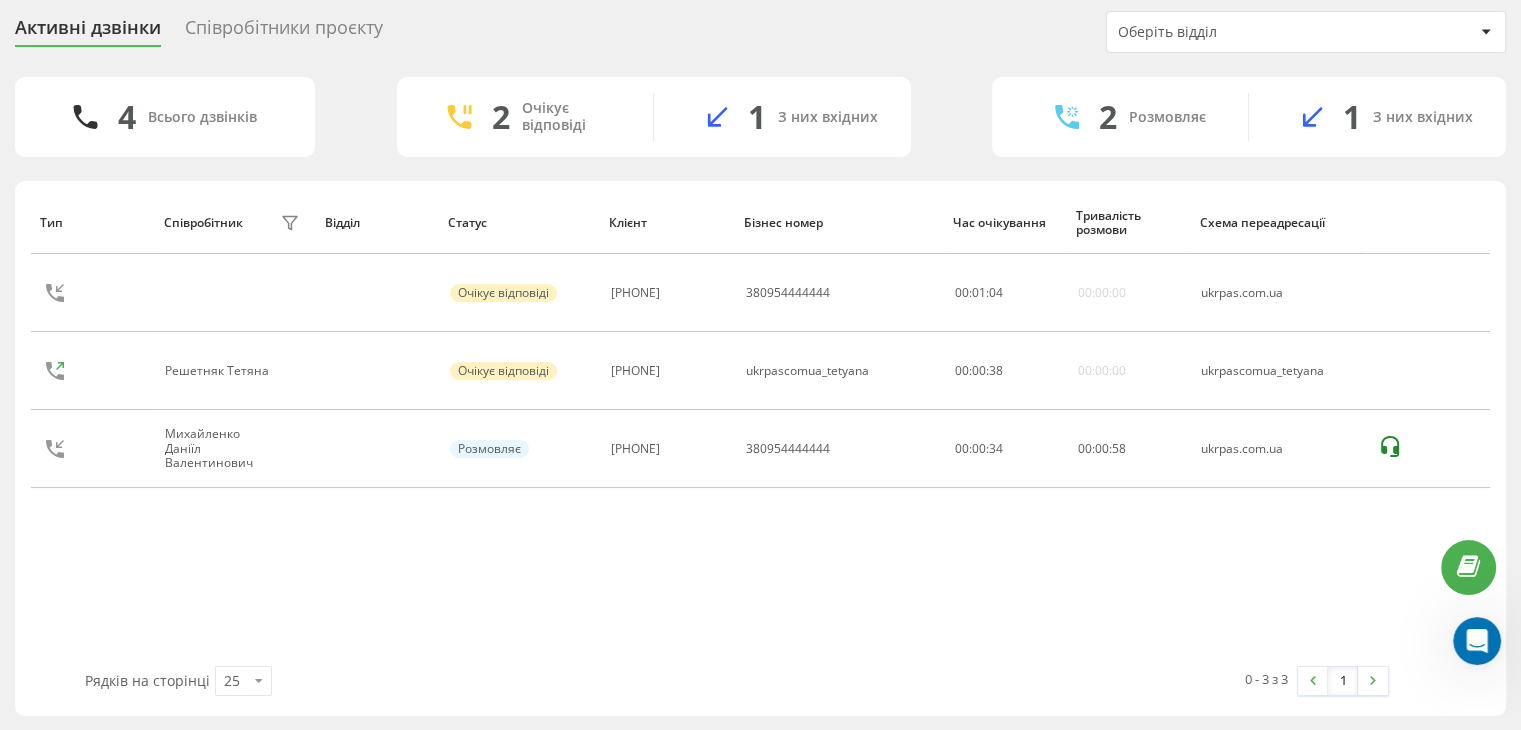 scroll, scrollTop: 0, scrollLeft: 0, axis: both 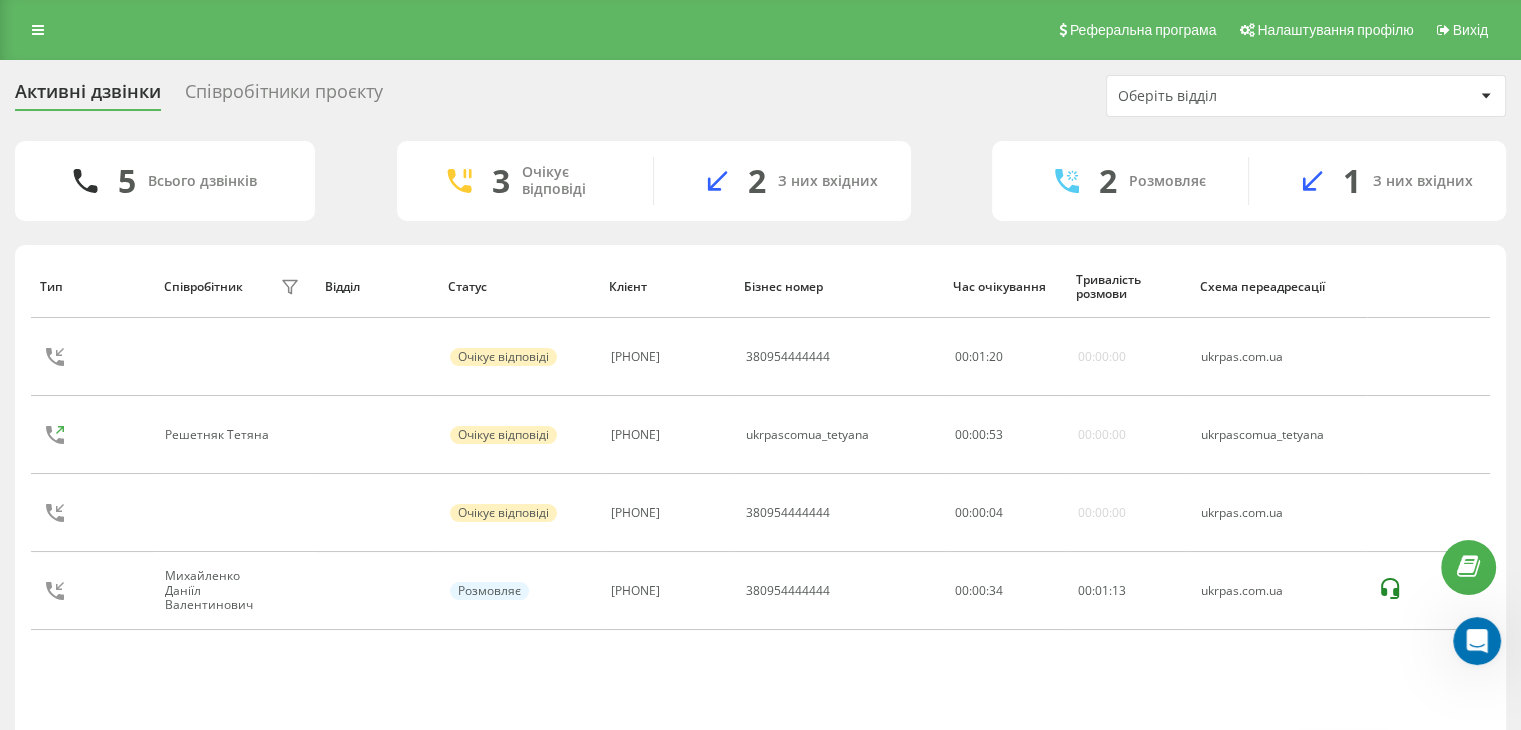 click on "Активні дзвінки Співробітники проєкту Оберіть відділ" at bounding box center [760, 96] 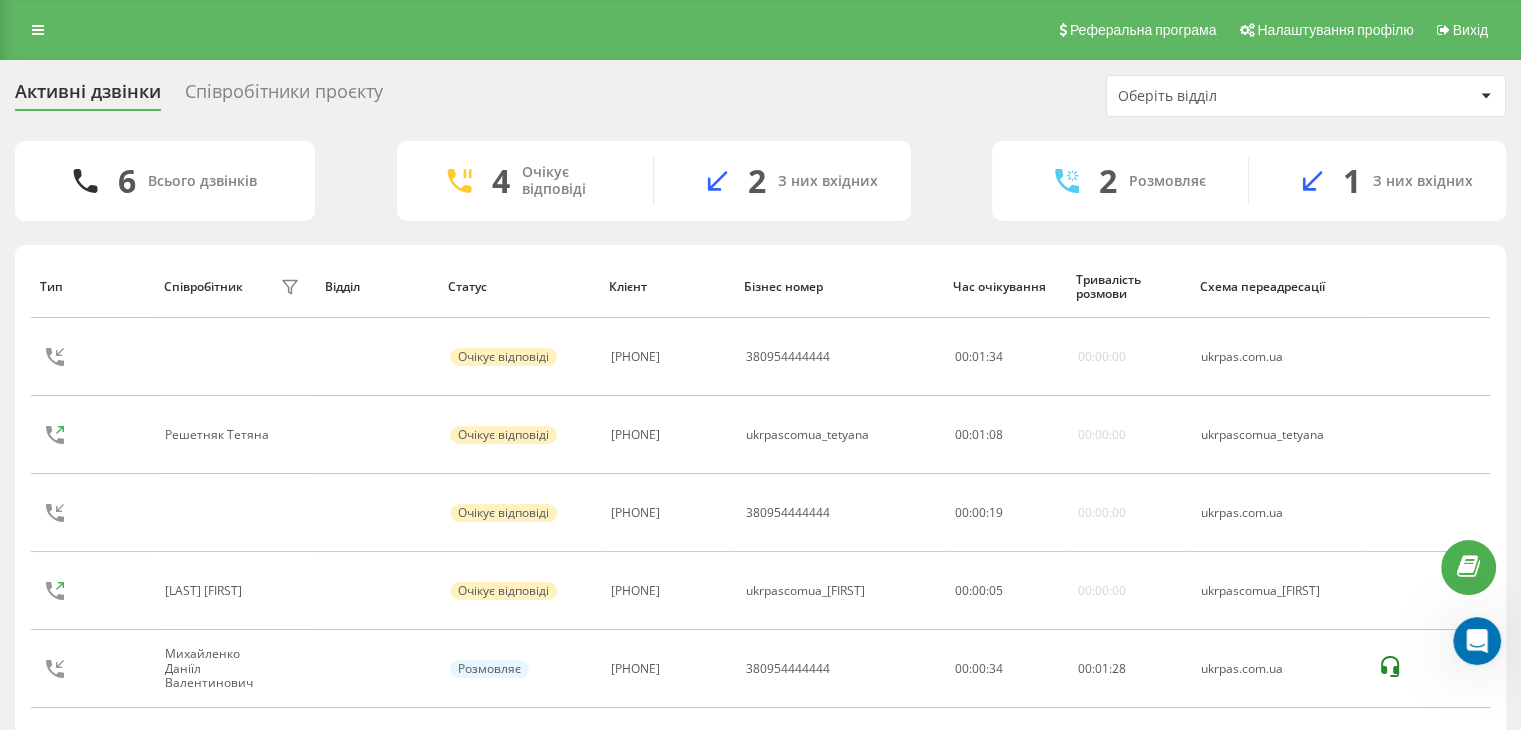 scroll, scrollTop: 64, scrollLeft: 0, axis: vertical 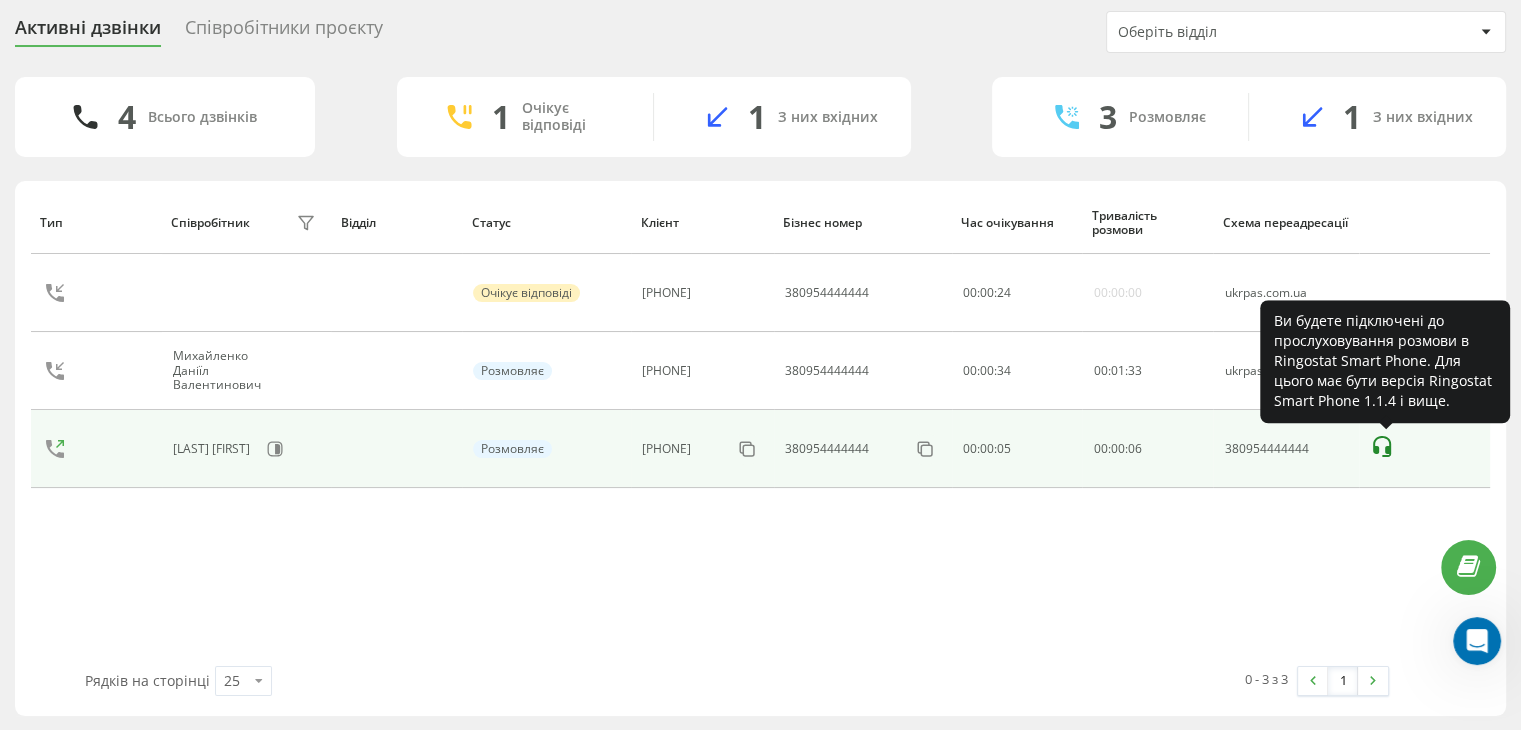 click 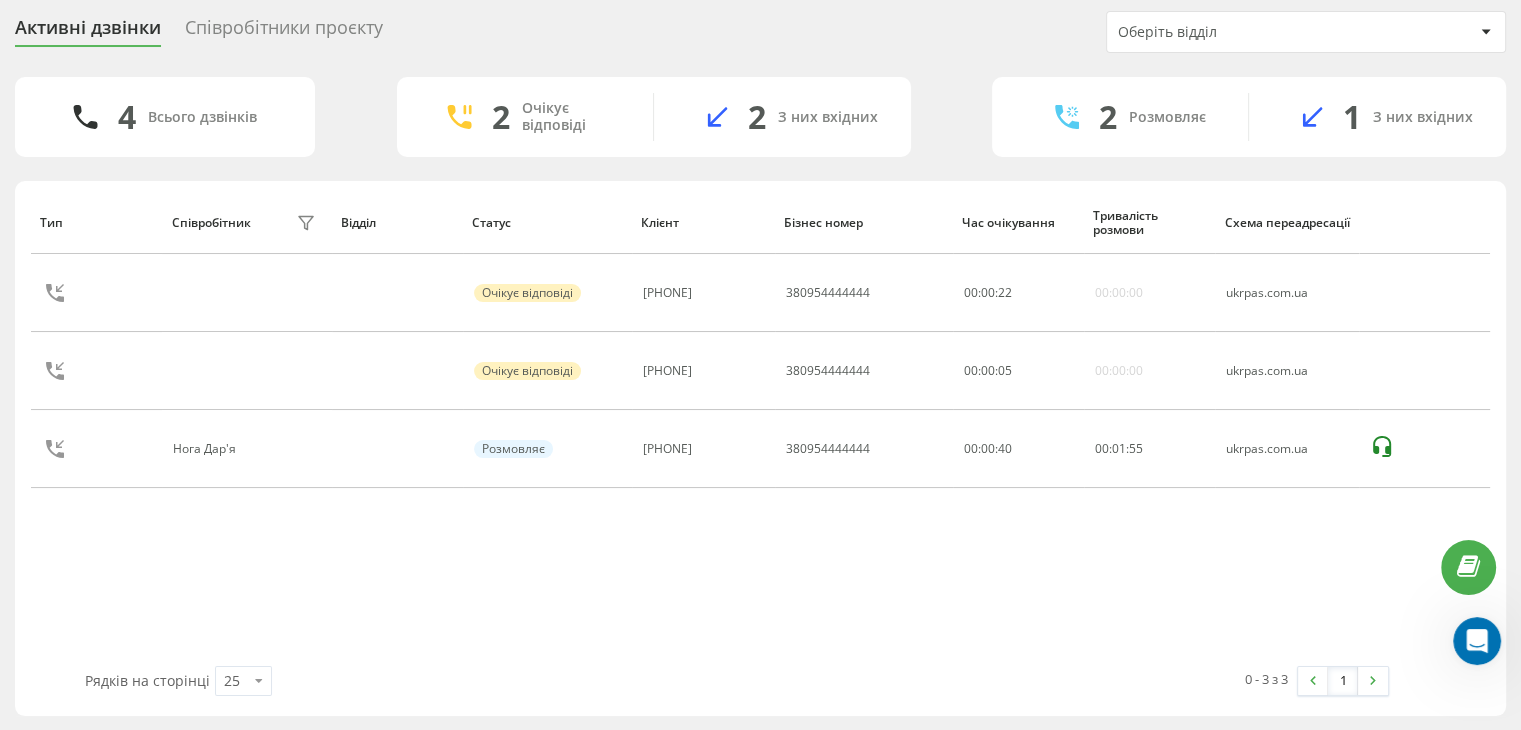click on "Тип Співробітник  фільтру  Відділ Статус Клієнт Бізнес номер Час очікування Тривалість розмови Схема переадресації Очікує відповіді 380931998438 380954444444 00 : 00 : 22 00:00:00 ukrpas.com.ua Очікує відповіді 380685694033 380954444444 00 : 00 : 05 00:00:00 ukrpas.com.ua Нога Дар'я Розмовляє 380957196965 380954444444 00:00:40 00 : 01 : 55 ukrpas.com.ua" at bounding box center (760, 428) 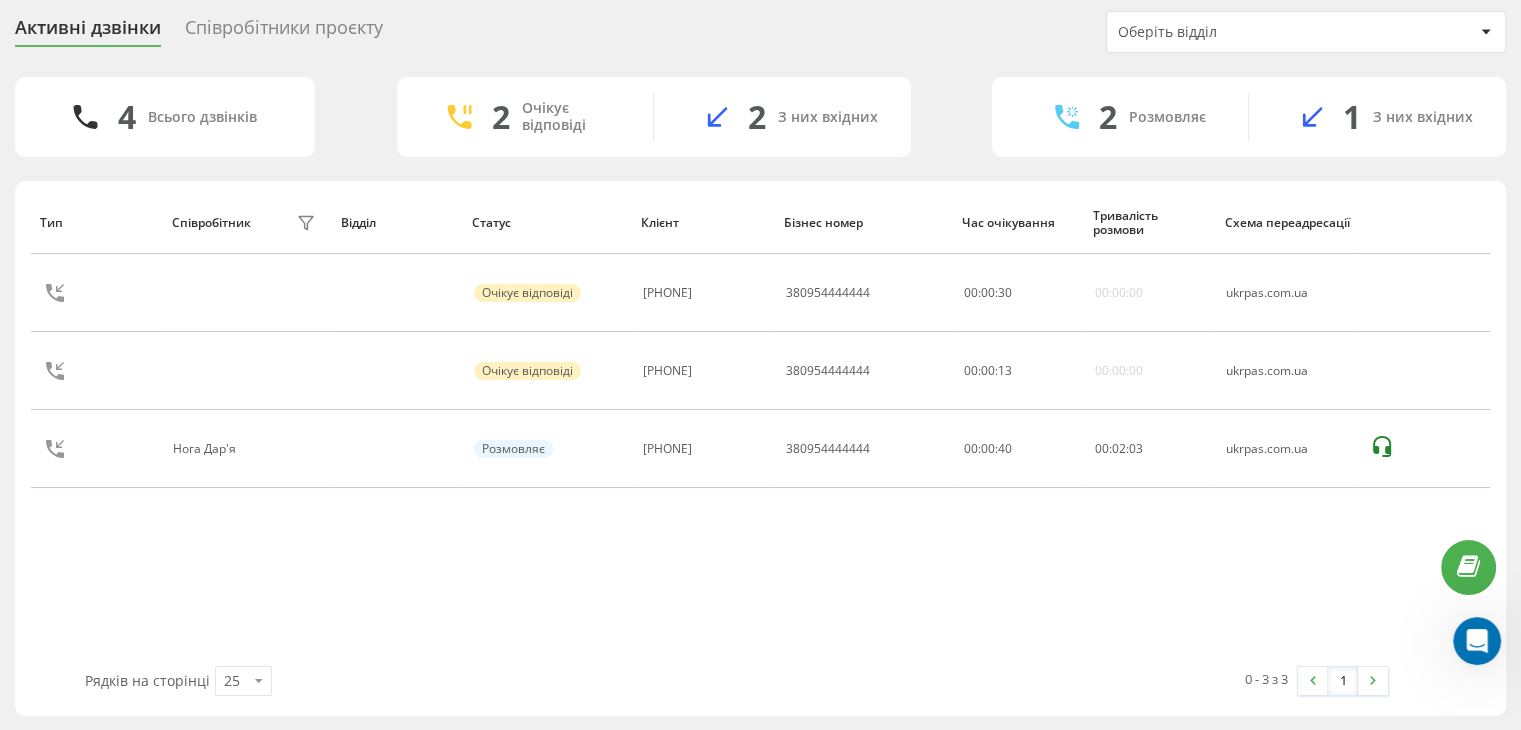 click on "Активні дзвінки Співробітники проєкту Оберіть відділ" at bounding box center [760, 32] 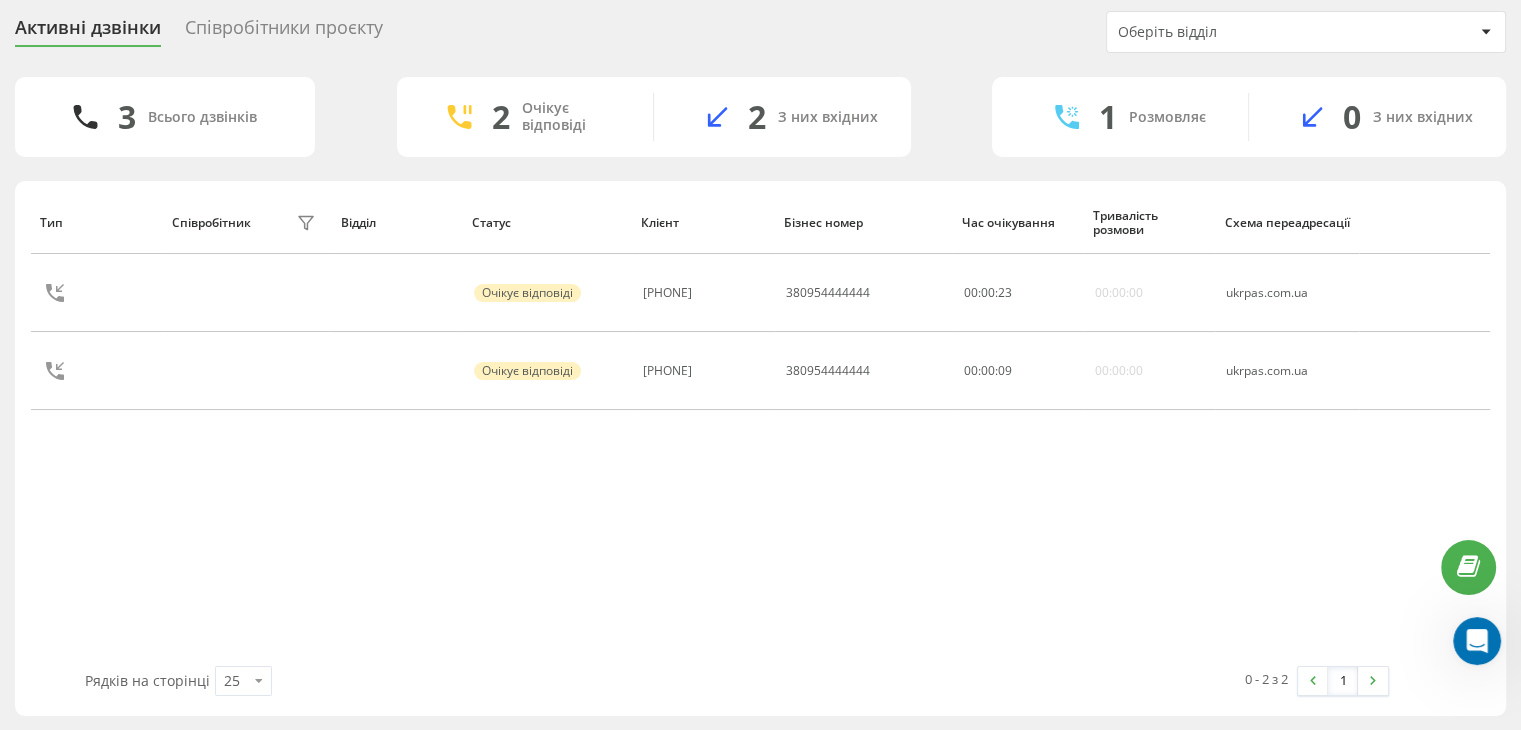 click on "Тип Співробітник  фільтру  Відділ Статус Клієнт Бізнес номер Час очікування Тривалість розмови Схема переадресації Очікує відповіді 380989145084 380954444444 00 : 00 : 23 00:00:00 ukrpas.com.ua Очікує відповіді 380660239270 380954444444 00 : 00 : 09 00:00:00 ukrpas.com.ua" at bounding box center (760, 428) 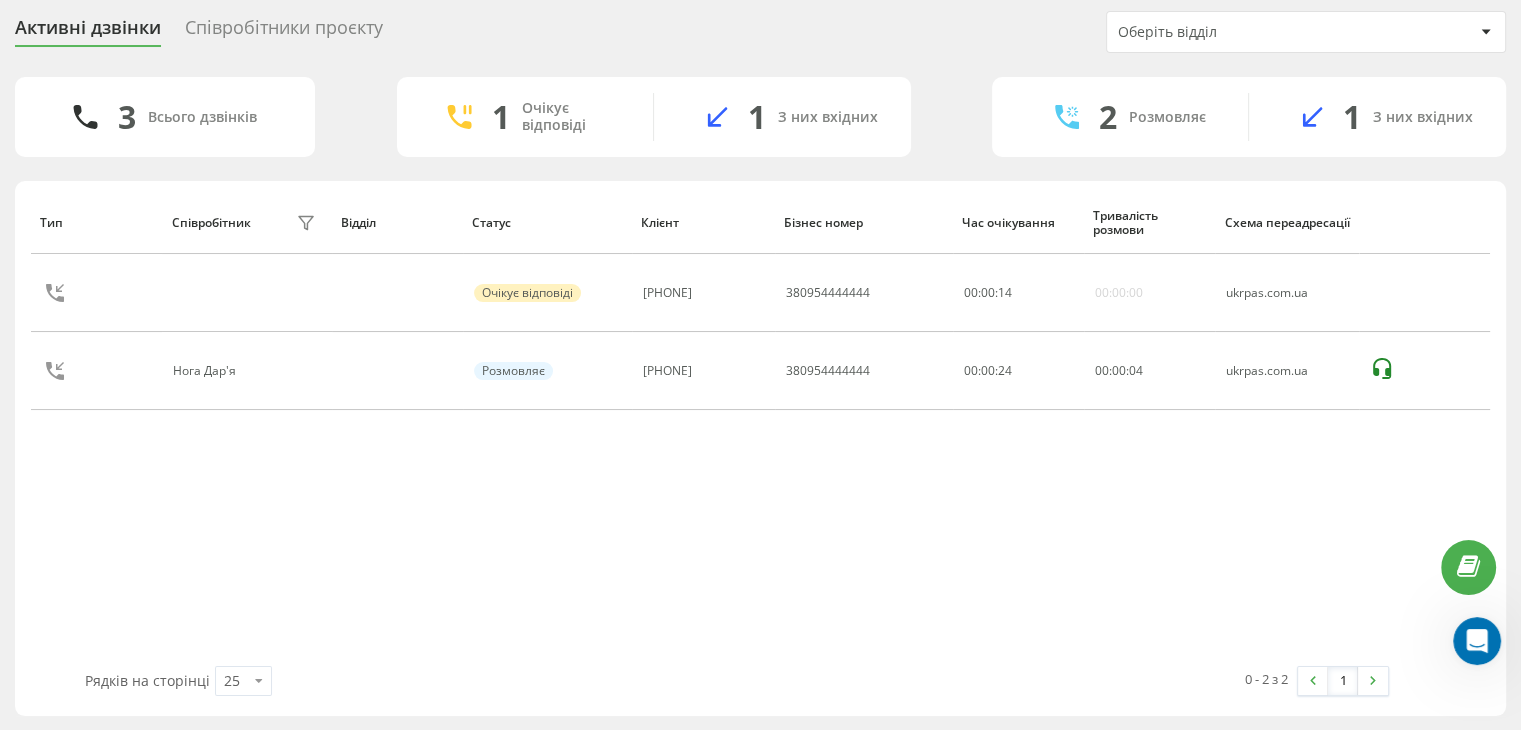 click on "Тип Співробітник  фільтру  Відділ Статус Клієнт Бізнес номер Час очікування Тривалість розмови Схема переадресації Очікує відповіді 380660239270 380954444444 00 : 00 : 14 00:00:00 ukrpas.com.ua Нога Дар'я Розмовляє 380989145084 380954444444 00:00:24 00 : 00 : 04 ukrpas.com.ua" at bounding box center [760, 428] 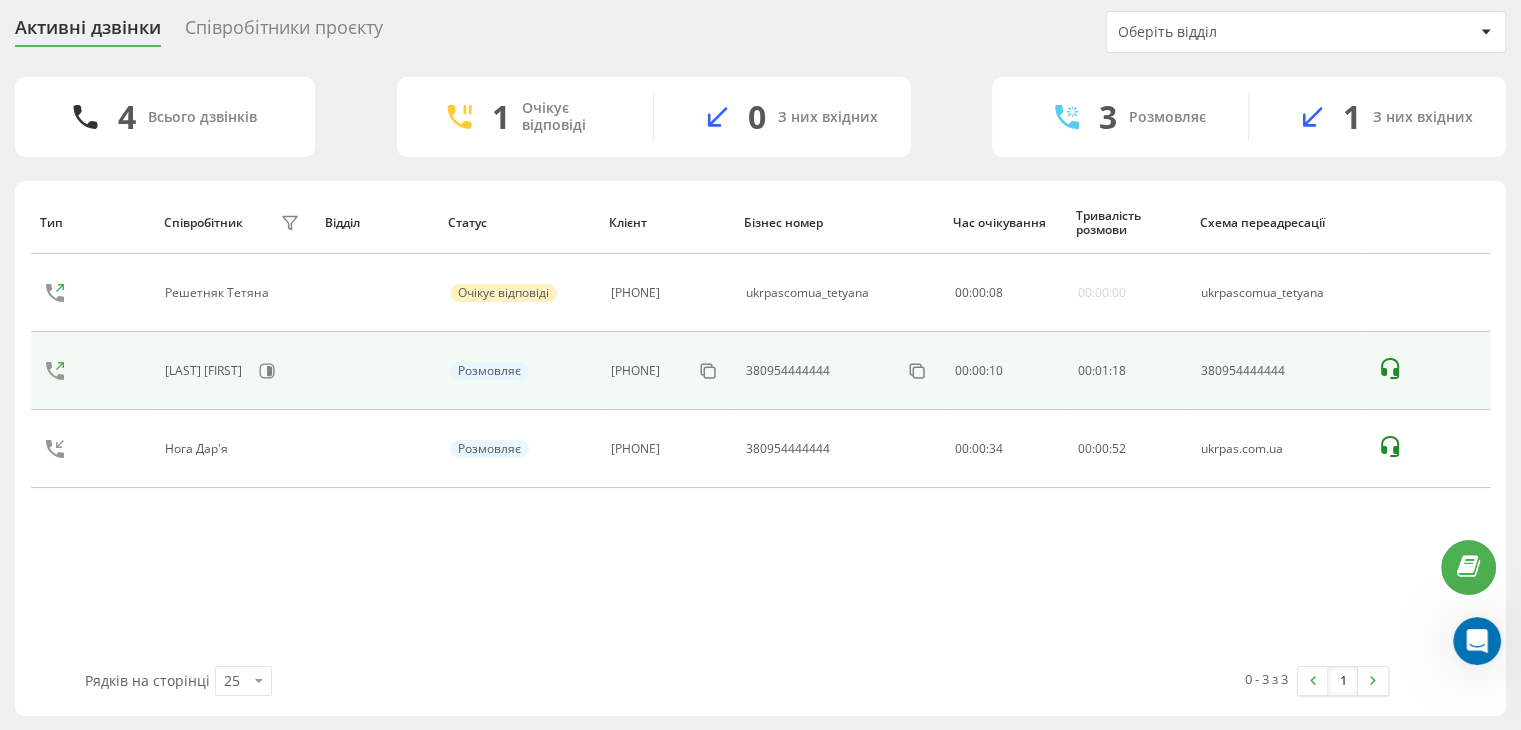 click 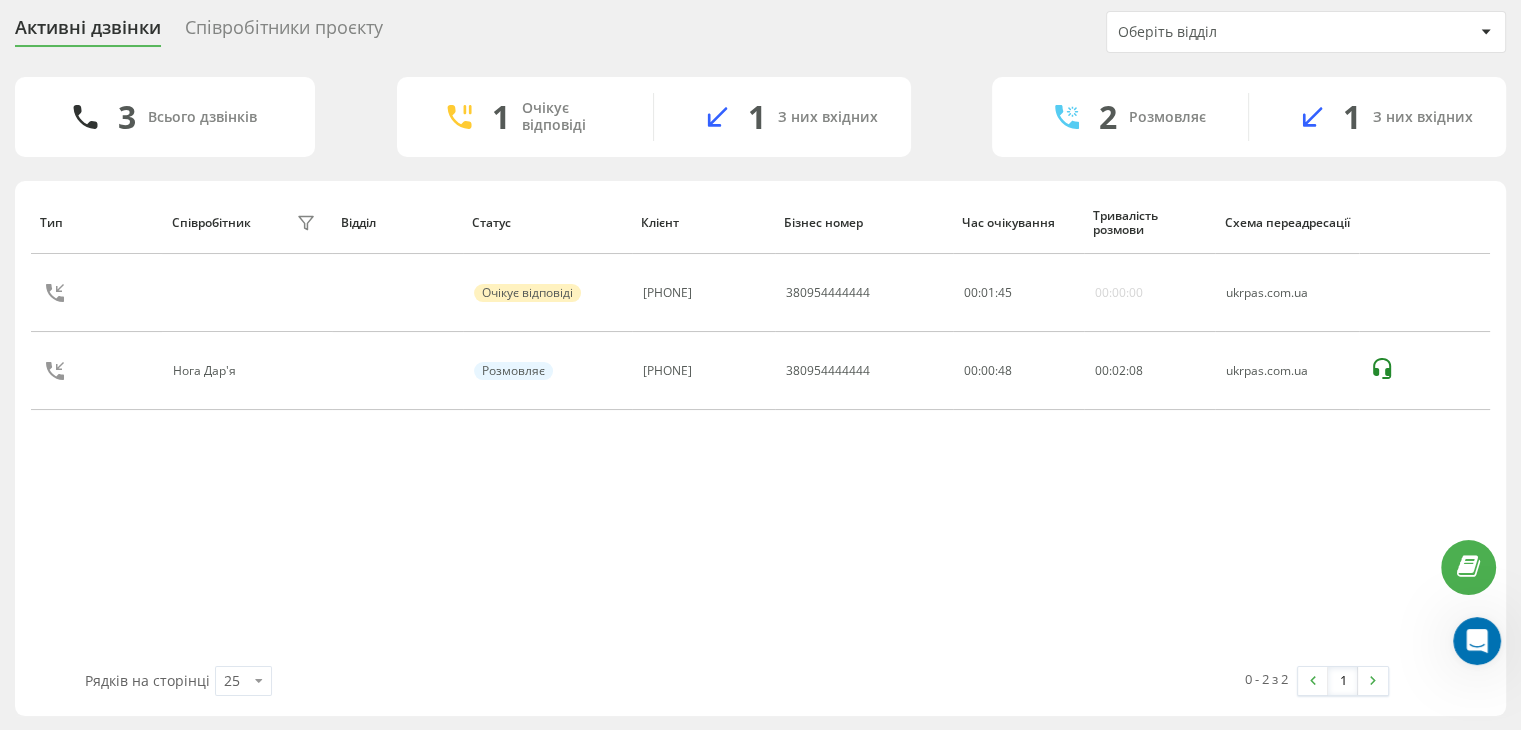 click on "Тип Співробітник  фільтру  Відділ Статус Клієнт Бізнес номер Час очікування Тривалість розмови Схема переадресації Очікує відповіді 380953298749 380954444444 00 : 01 : 45 00:00:00 ukrpas.com.ua Нога Дар'я Розмовляє 380660239270 380954444444 00:00:48 00 : 02 : 08 ukrpas.com.ua" at bounding box center [760, 428] 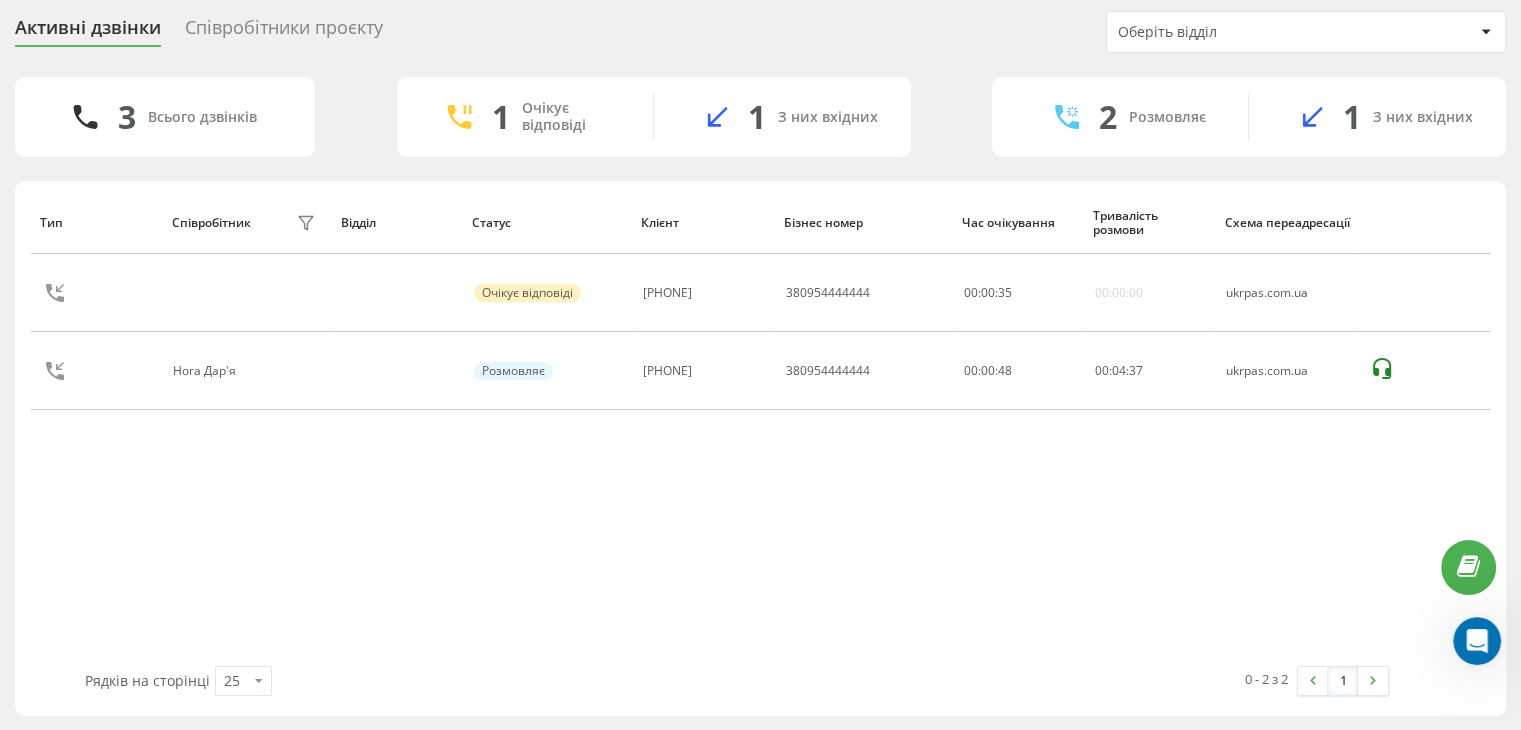 click on "Тип Співробітник  фільтру  Відділ Статус Клієнт Бізнес номер Час очікування Тривалість розмови Схема переадресації Очікує відповіді 380669718920 380954444444 00 : 00 : 35 00:00:00 ukrpas.com.ua Нога Дар'я Розмовляє 380660239270 380954444444 00:00:48 00 : 04 : 37 ukrpas.com.ua" at bounding box center [760, 428] 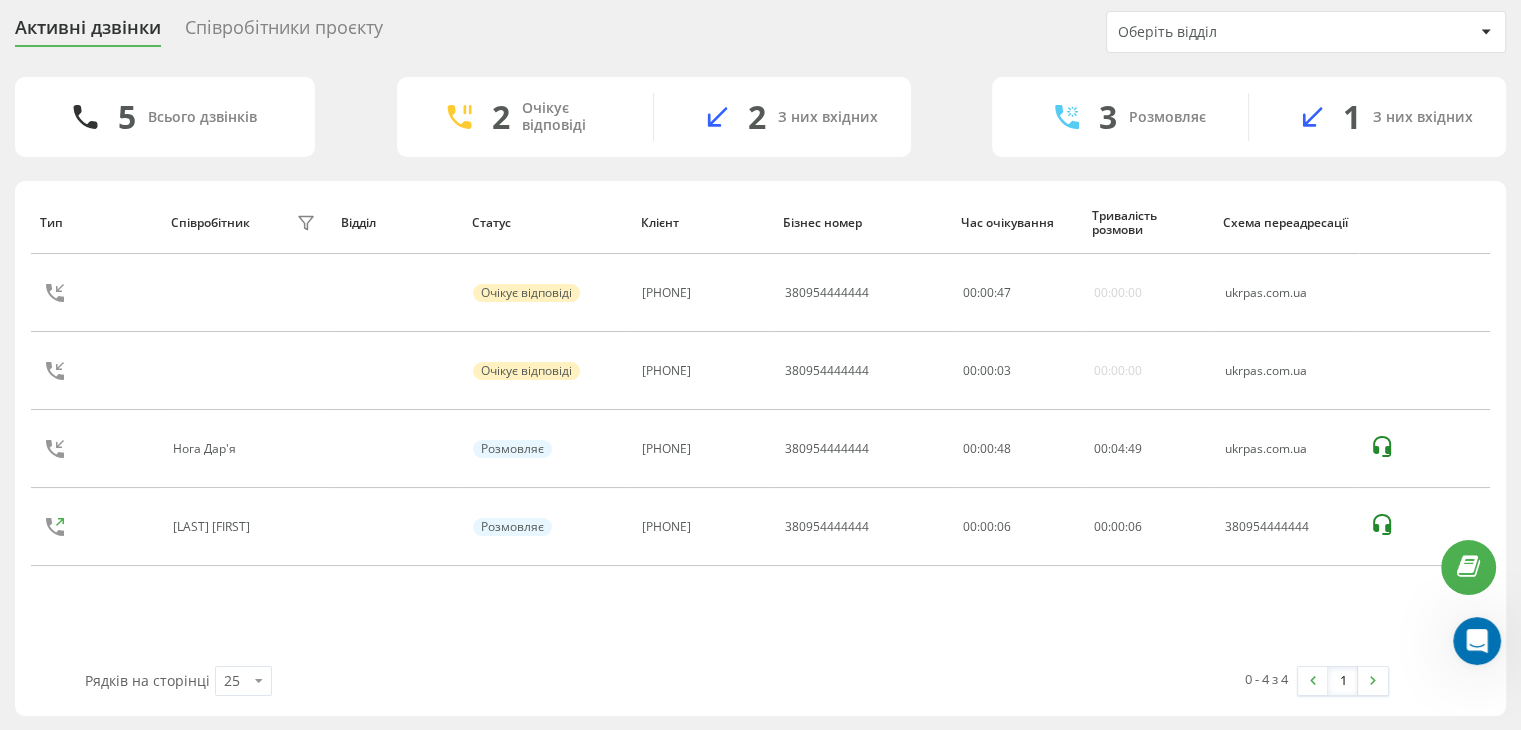 click on "Рядків на сторінці 25 10 25 50 100" at bounding box center [404, 681] 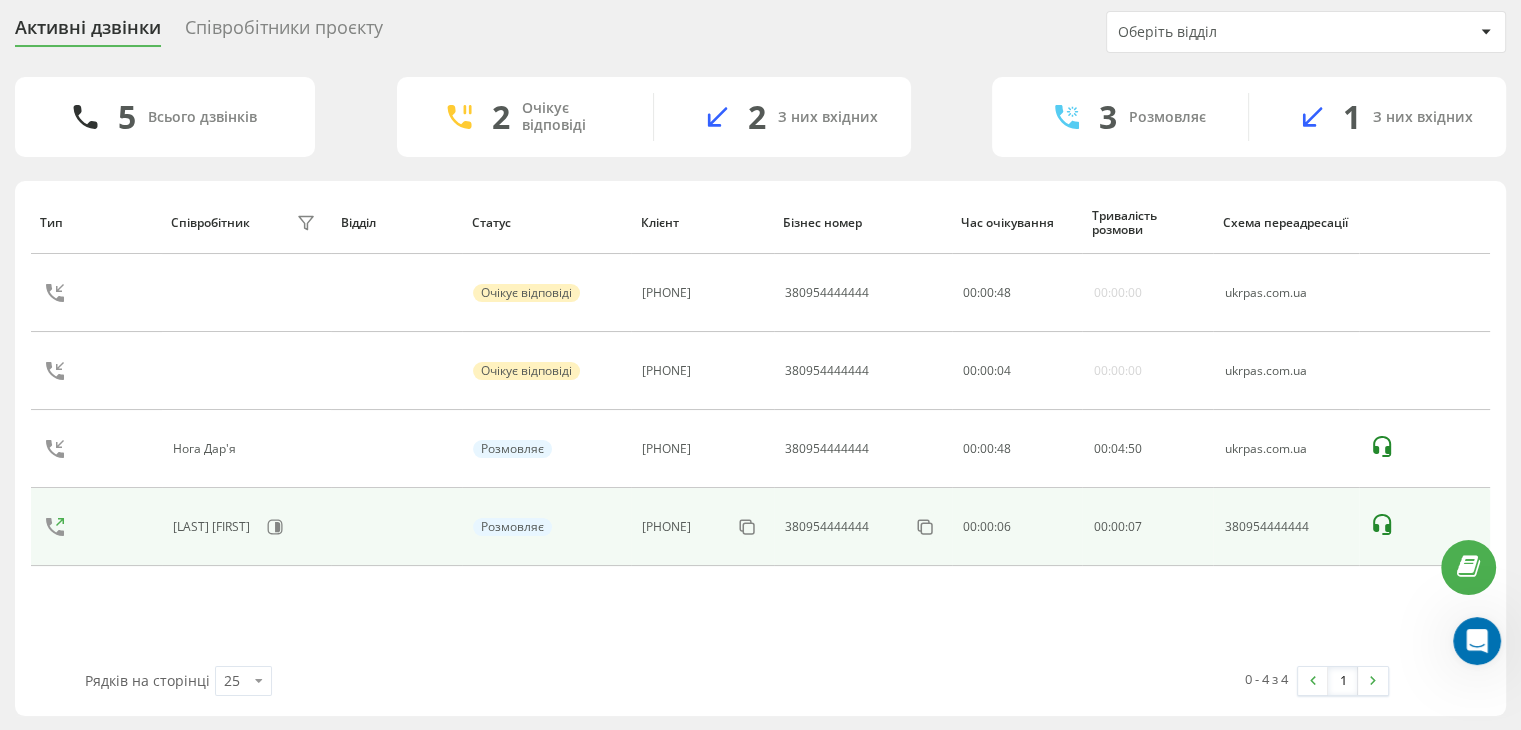 click 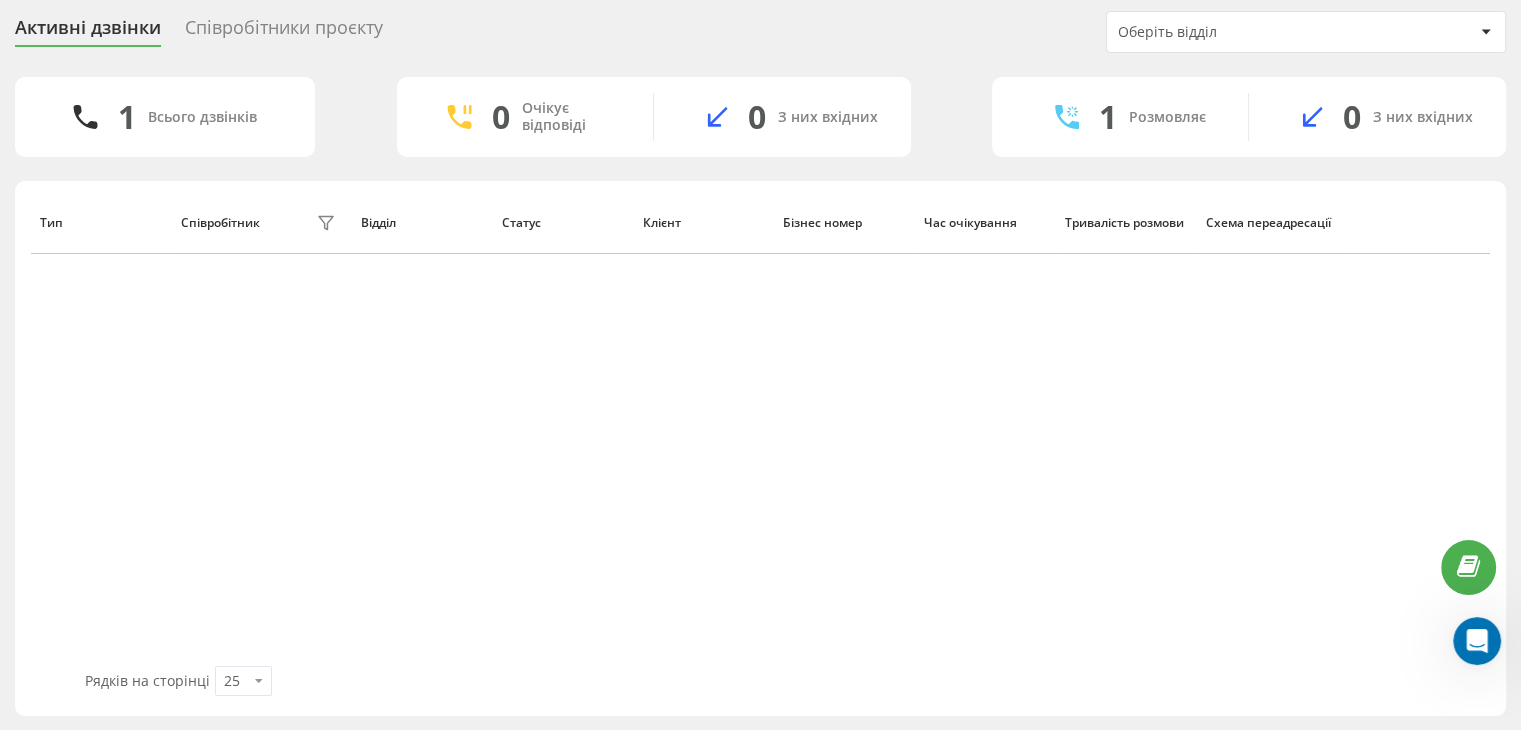 scroll, scrollTop: 0, scrollLeft: 0, axis: both 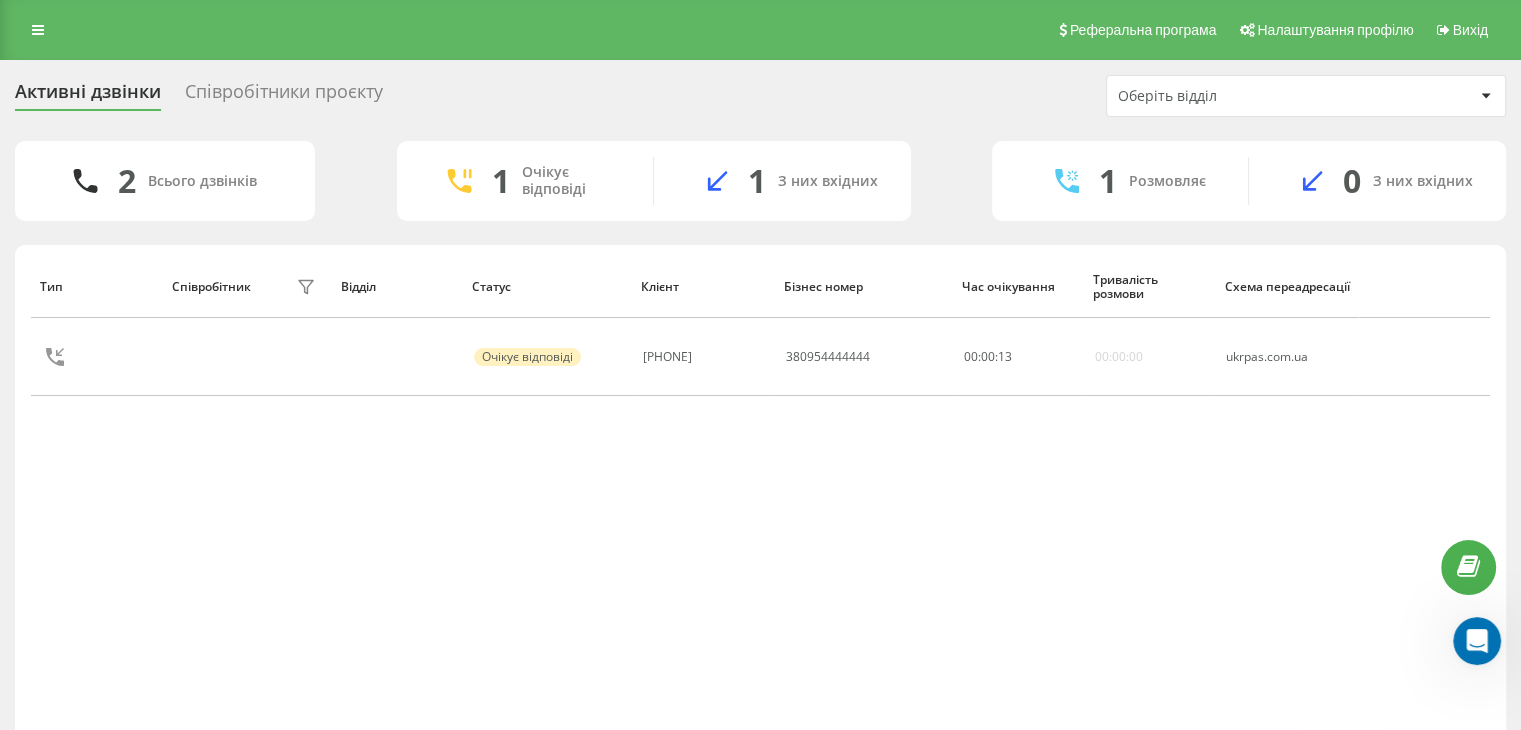 click on "Тип Співробітник  фільтру  Відділ Статус Клієнт Бізнес номер Час очікування Тривалість розмови Схема переадресації Очікує відповіді 380953298749 380954444444 00 : 00 : 13 00:00:00 ukrpas.com.ua" at bounding box center (760, 492) 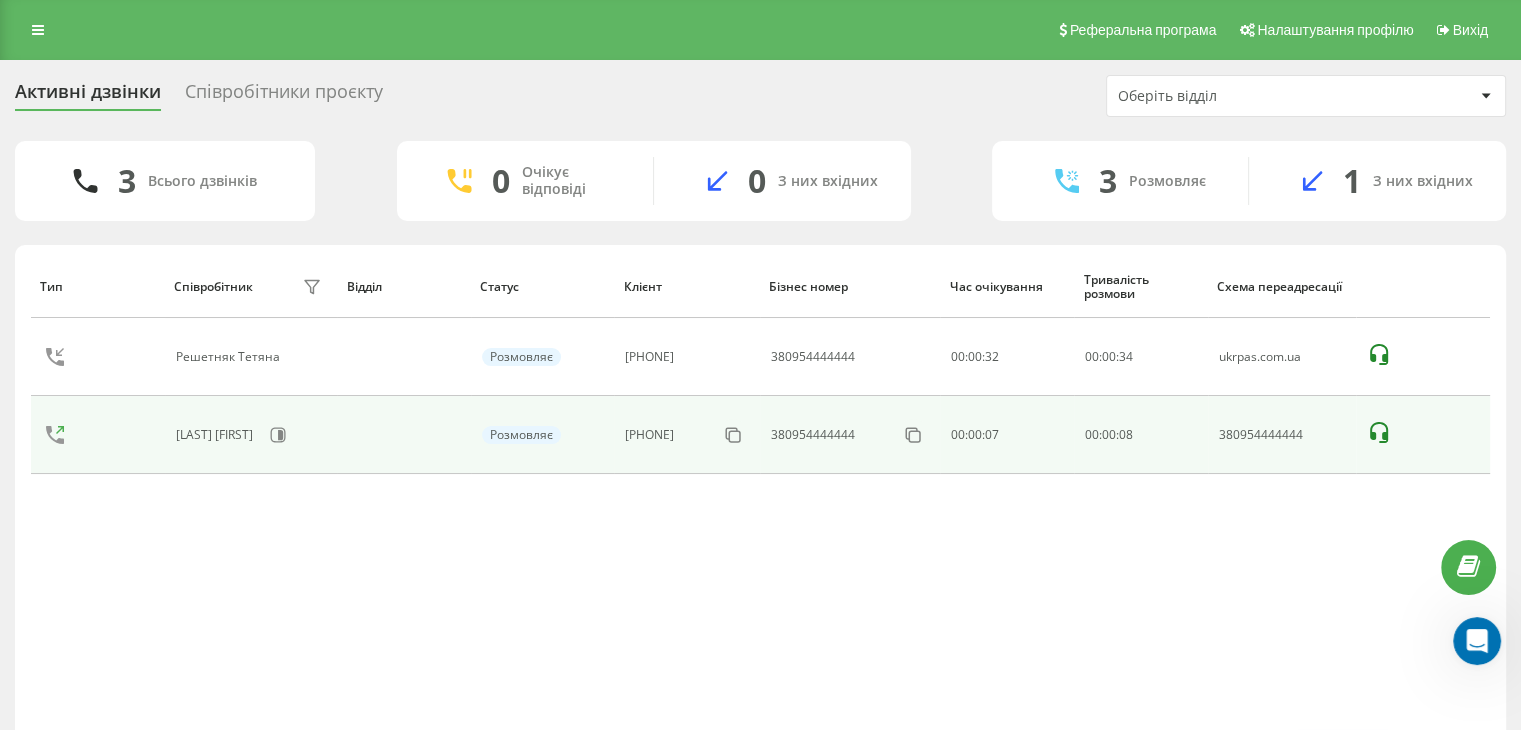 click 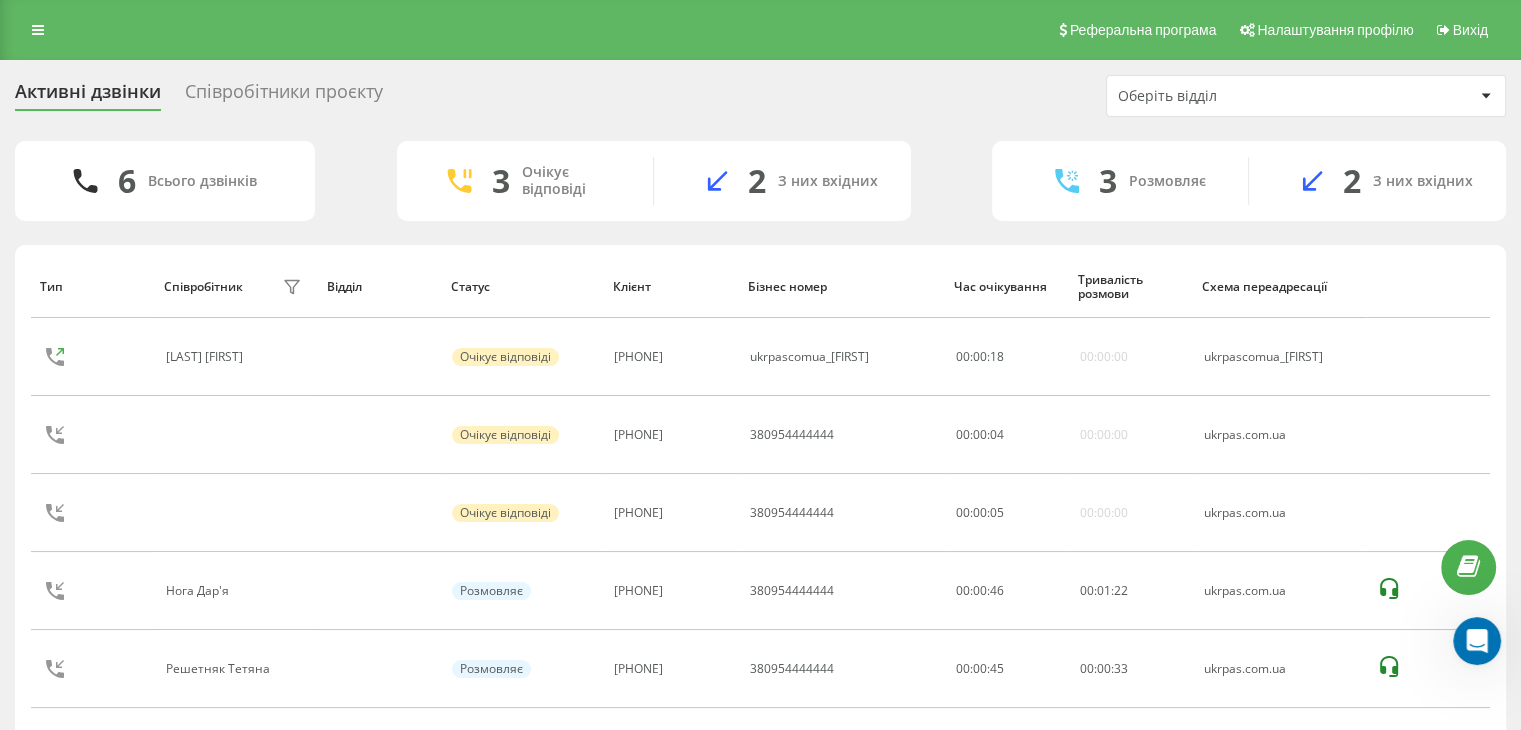 scroll, scrollTop: 64, scrollLeft: 0, axis: vertical 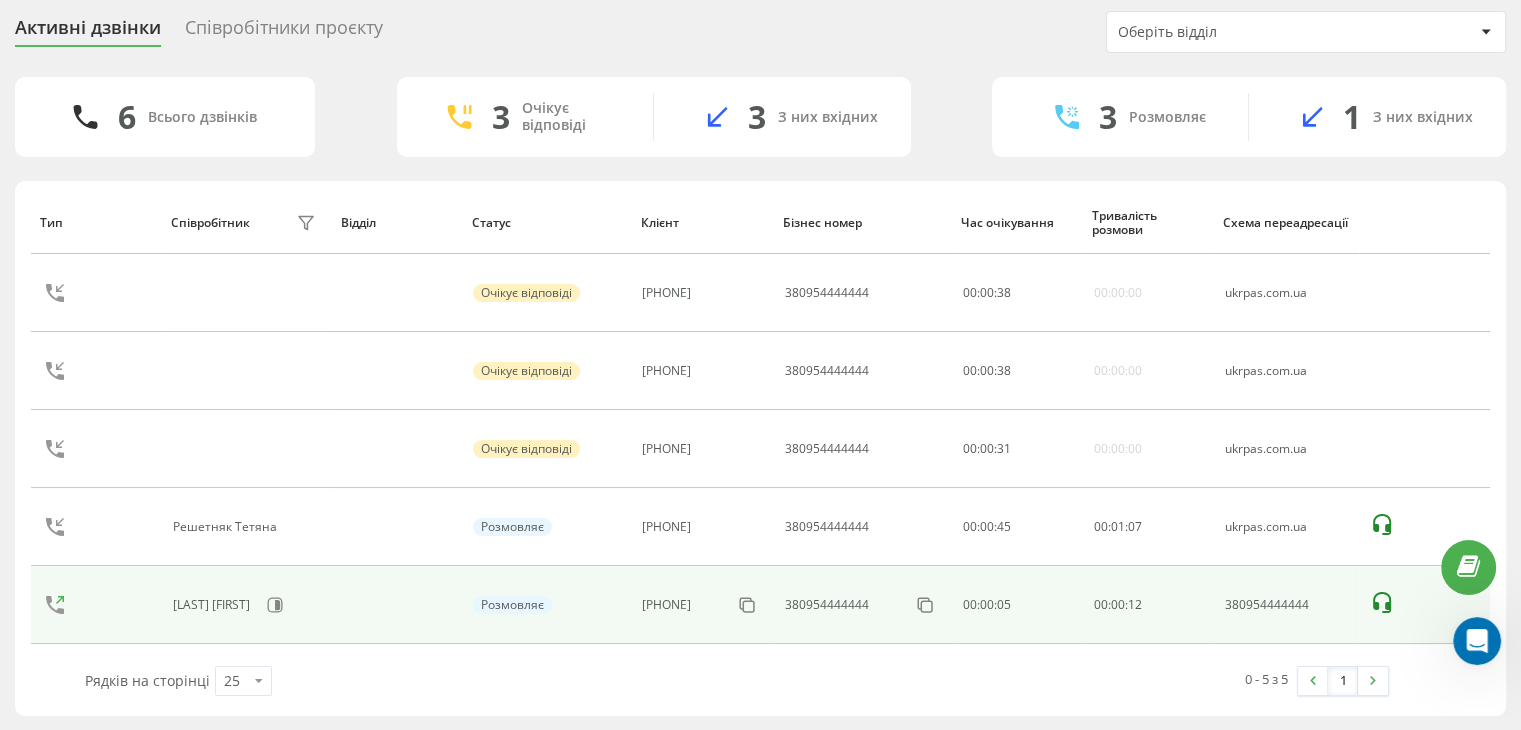 click 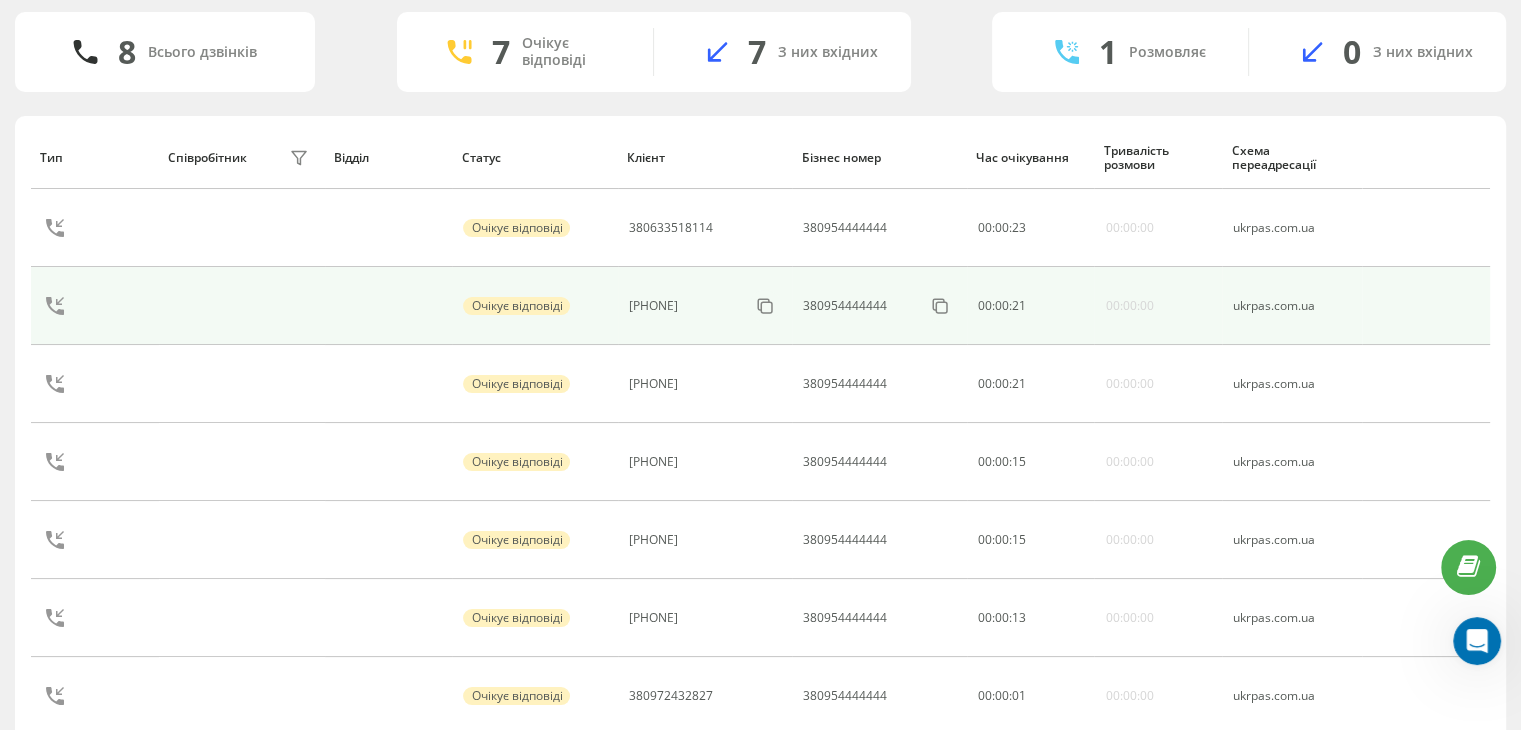 scroll, scrollTop: 131, scrollLeft: 0, axis: vertical 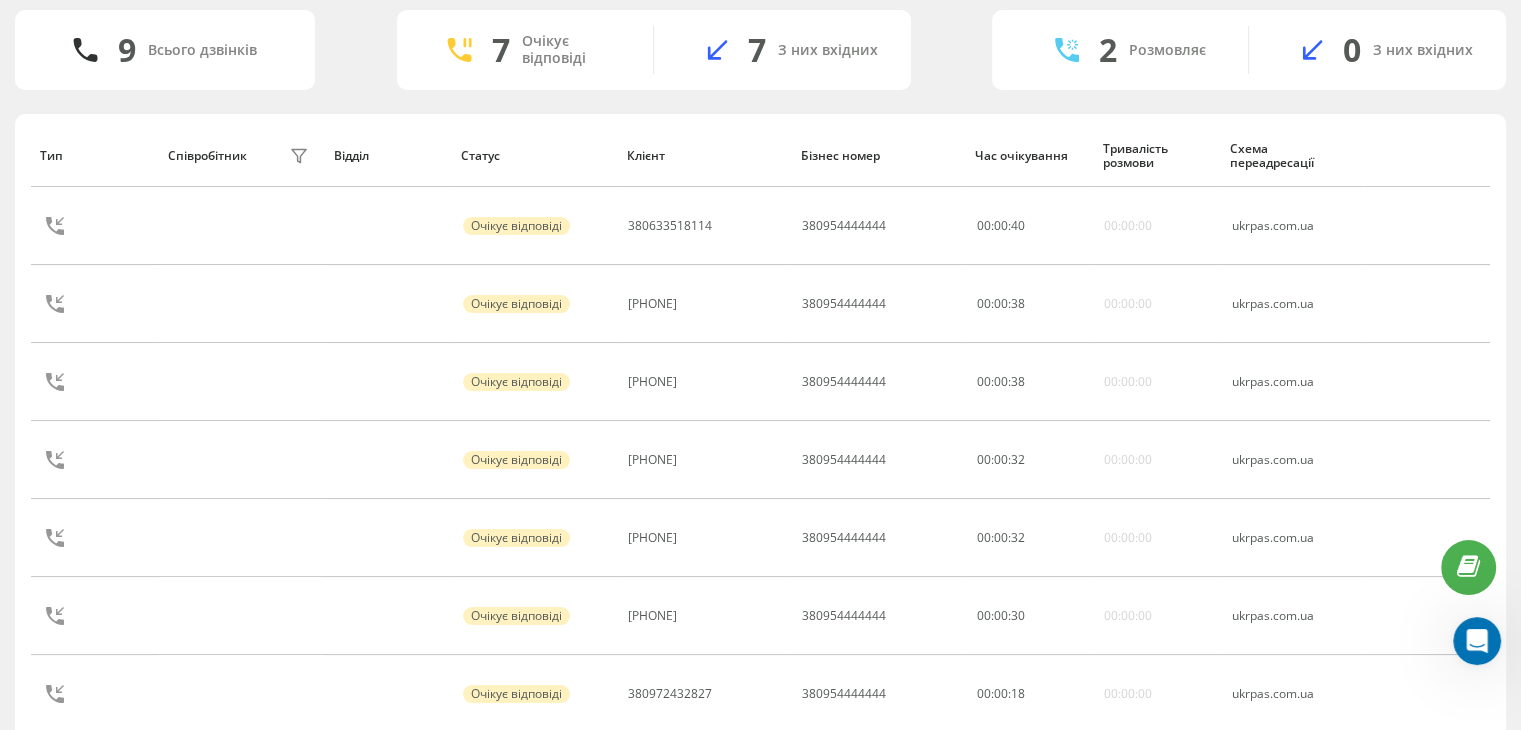 click on "9   Всього дзвінків   7   Очікує відповіді   7   З них вхідних   2   Розмовляє   0   З них вхідних" at bounding box center [760, 50] 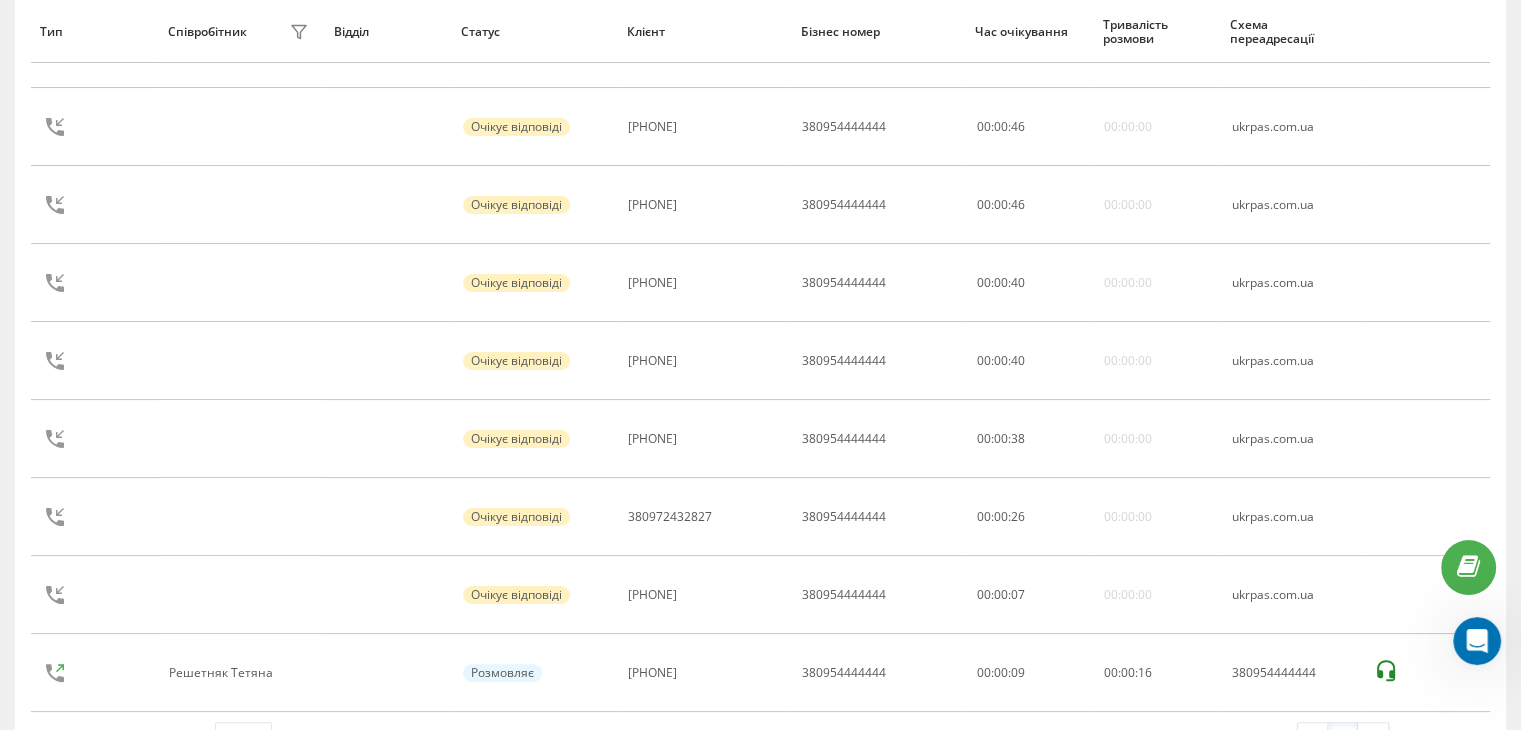 scroll, scrollTop: 284, scrollLeft: 0, axis: vertical 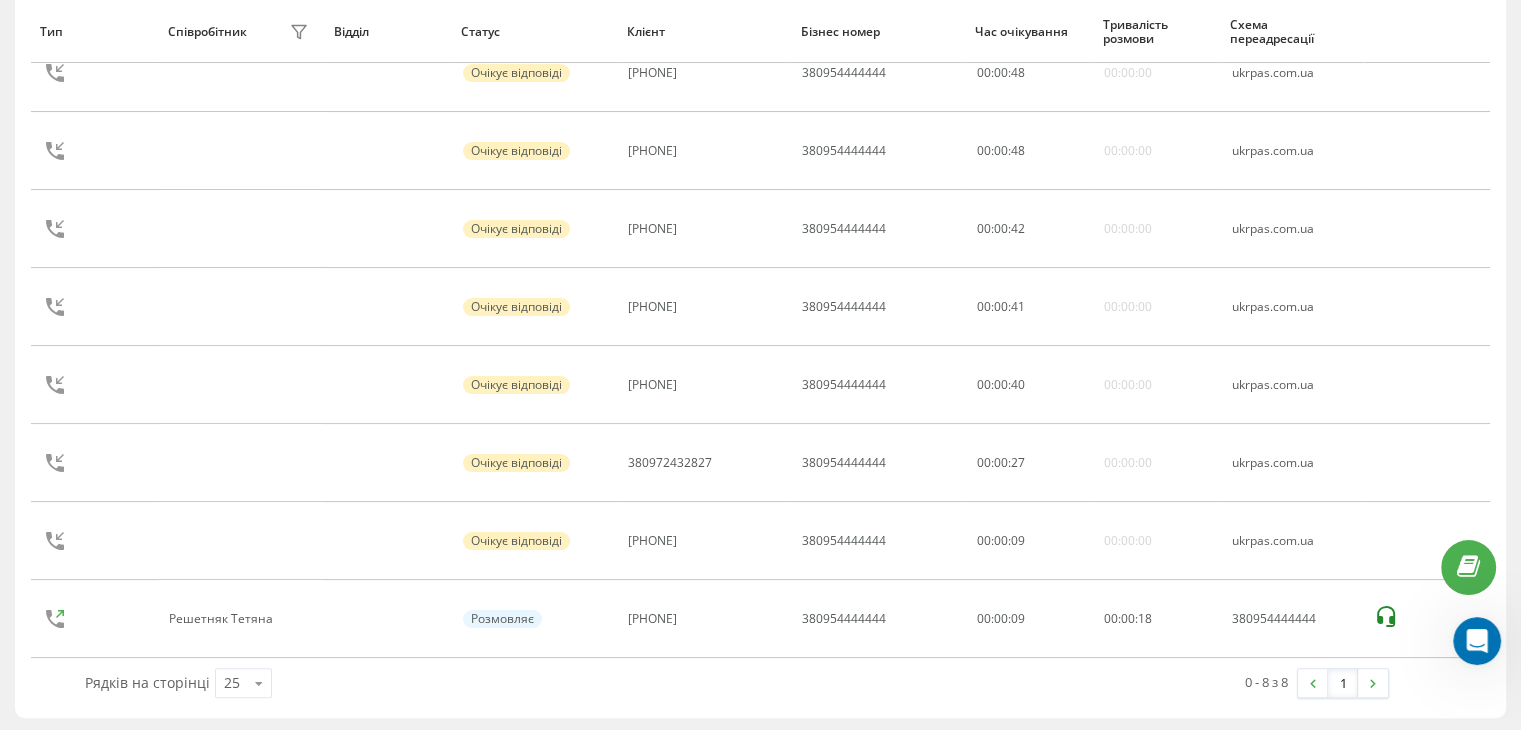 click on "Клієнт" at bounding box center [704, 32] 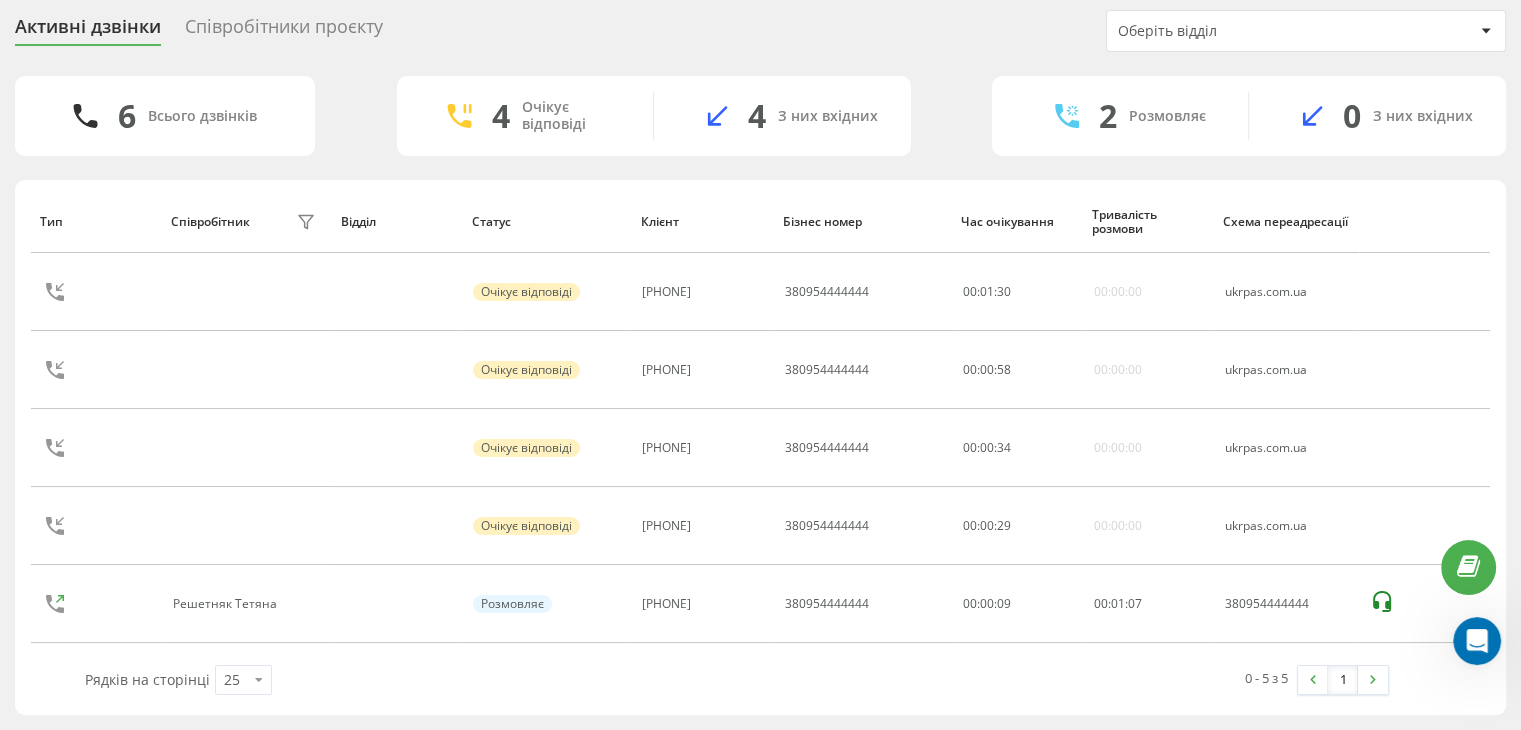 scroll, scrollTop: 64, scrollLeft: 0, axis: vertical 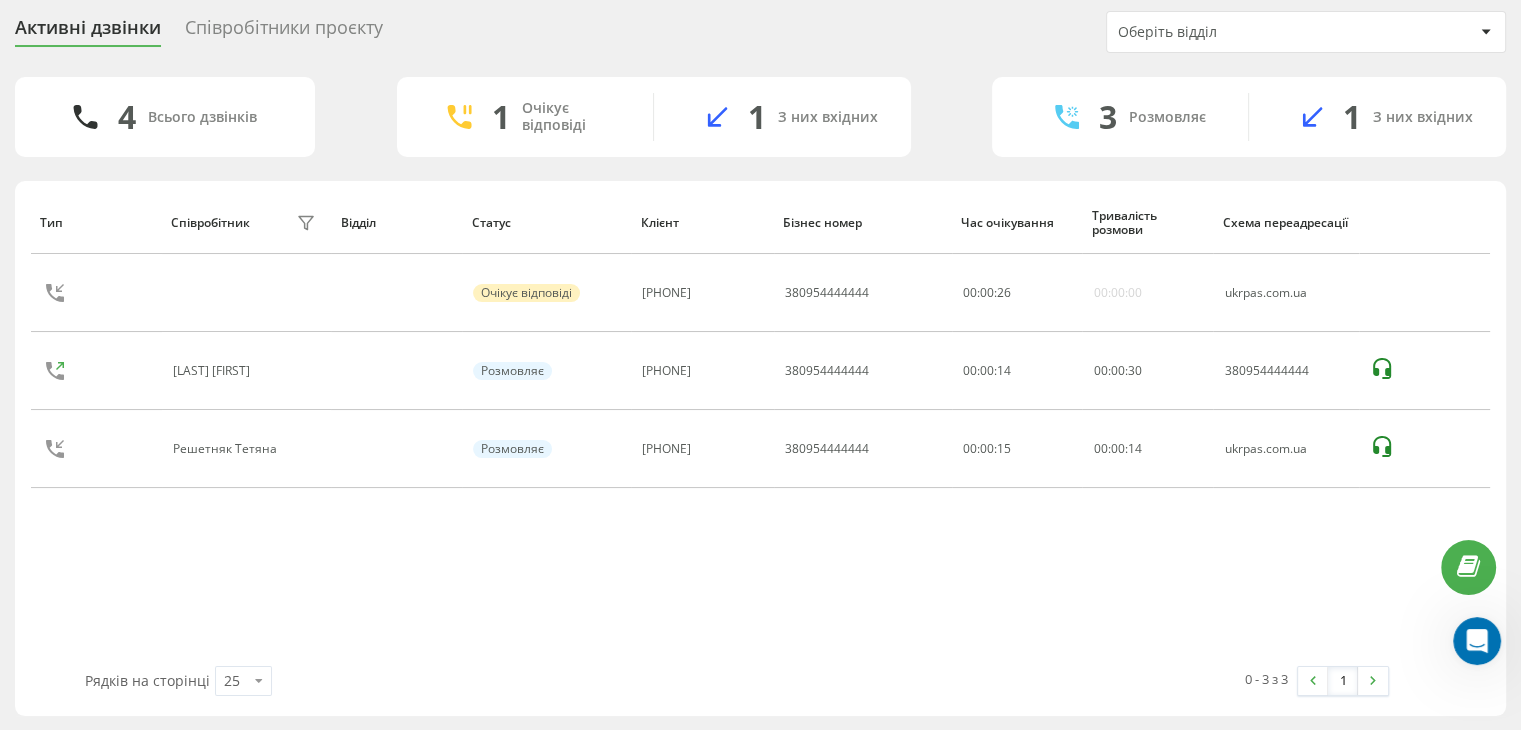 click on "Тип Співробітник  фільтру  Відділ Статус Клієнт Бізнес номер Час очікування Тривалість розмови Схема переадресації Очікує відповіді 380972538971 380954444444 00 : 00 : 26 00:00:00 ukrpas.com.ua Шевченко  Артем Розмовляє 380506913330 380954444444 00:00:14 00 : 00 : 30 380954444444 Решетняк Тетяна Розмовляє 380662548939 380954444444 00:00:15 00 : 00 : 14 ukrpas.com.ua" at bounding box center [760, 428] 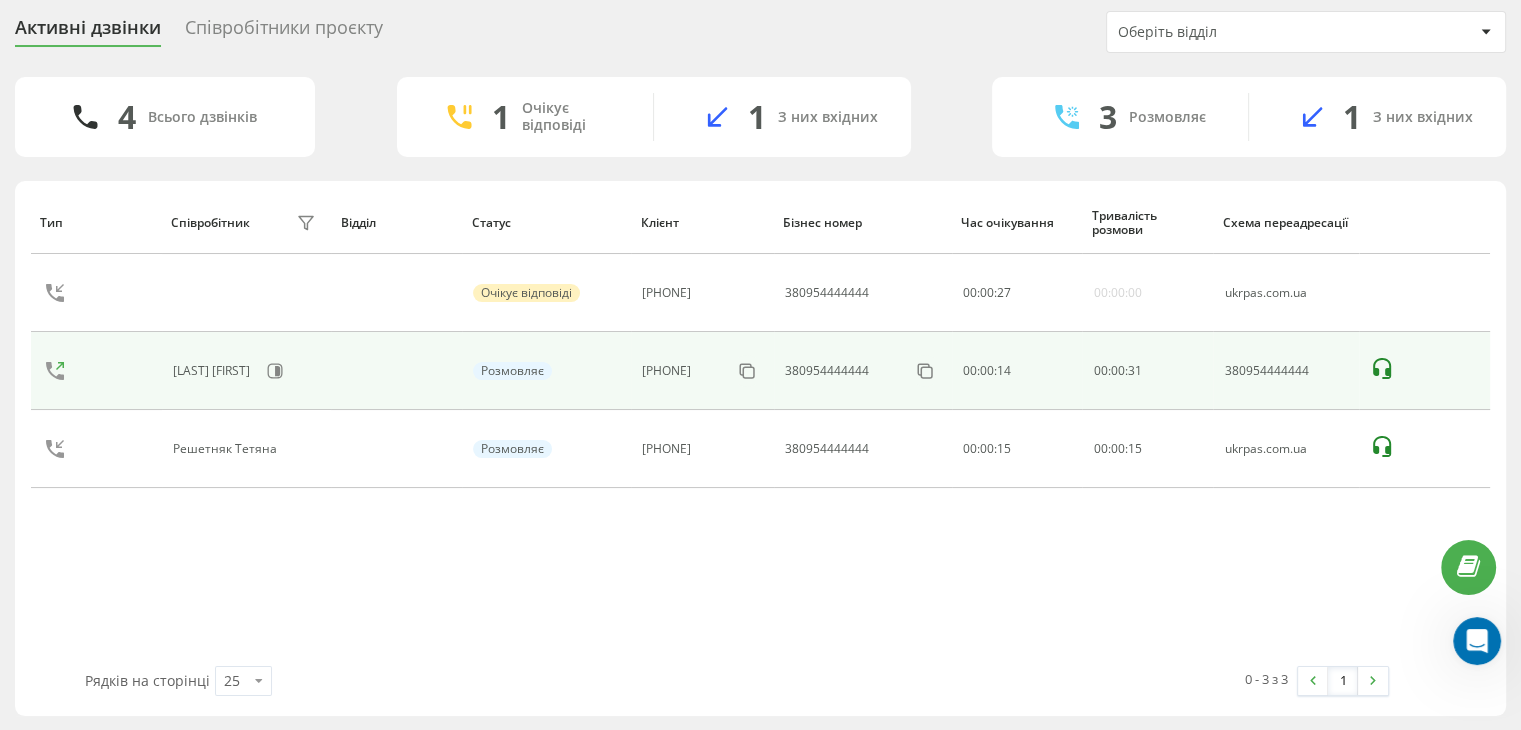 click 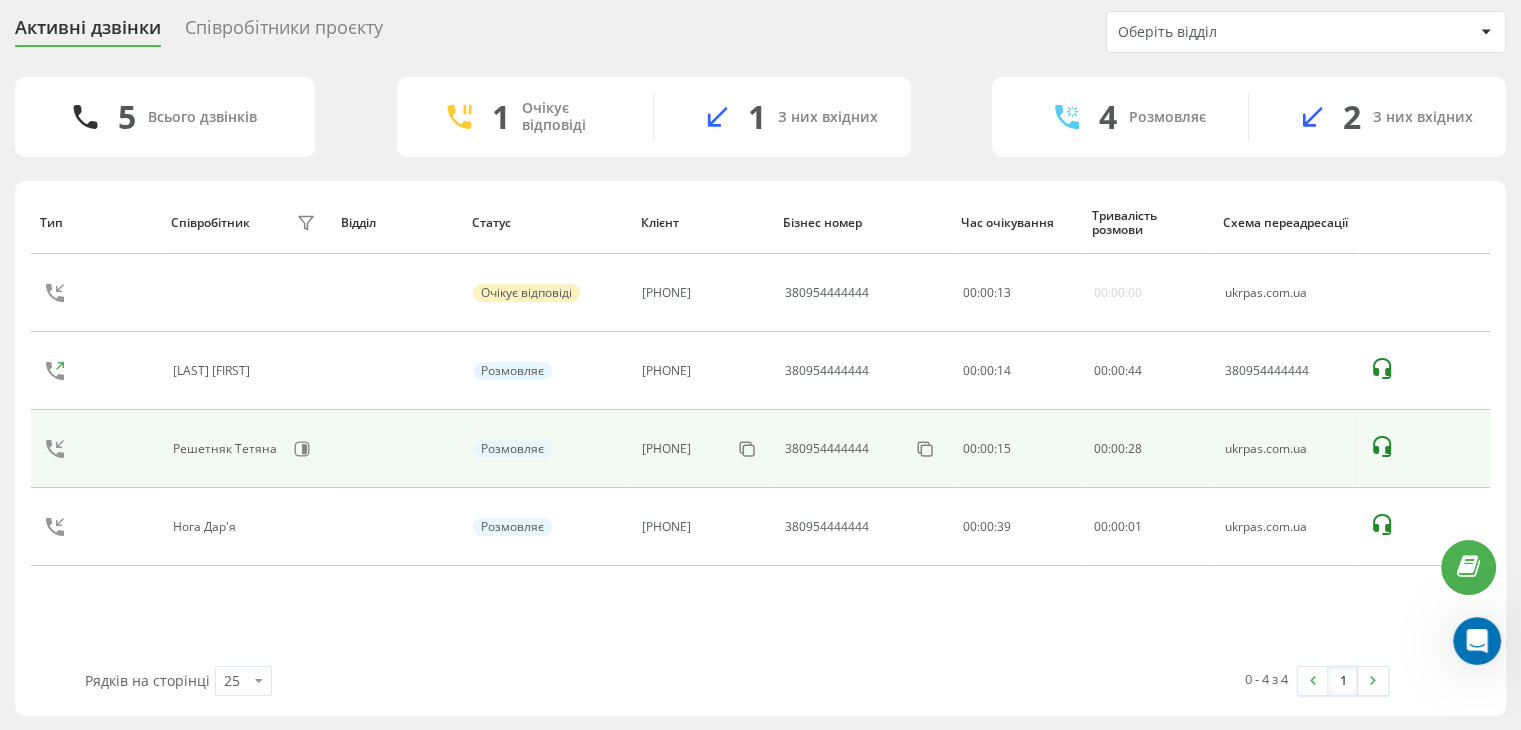 click 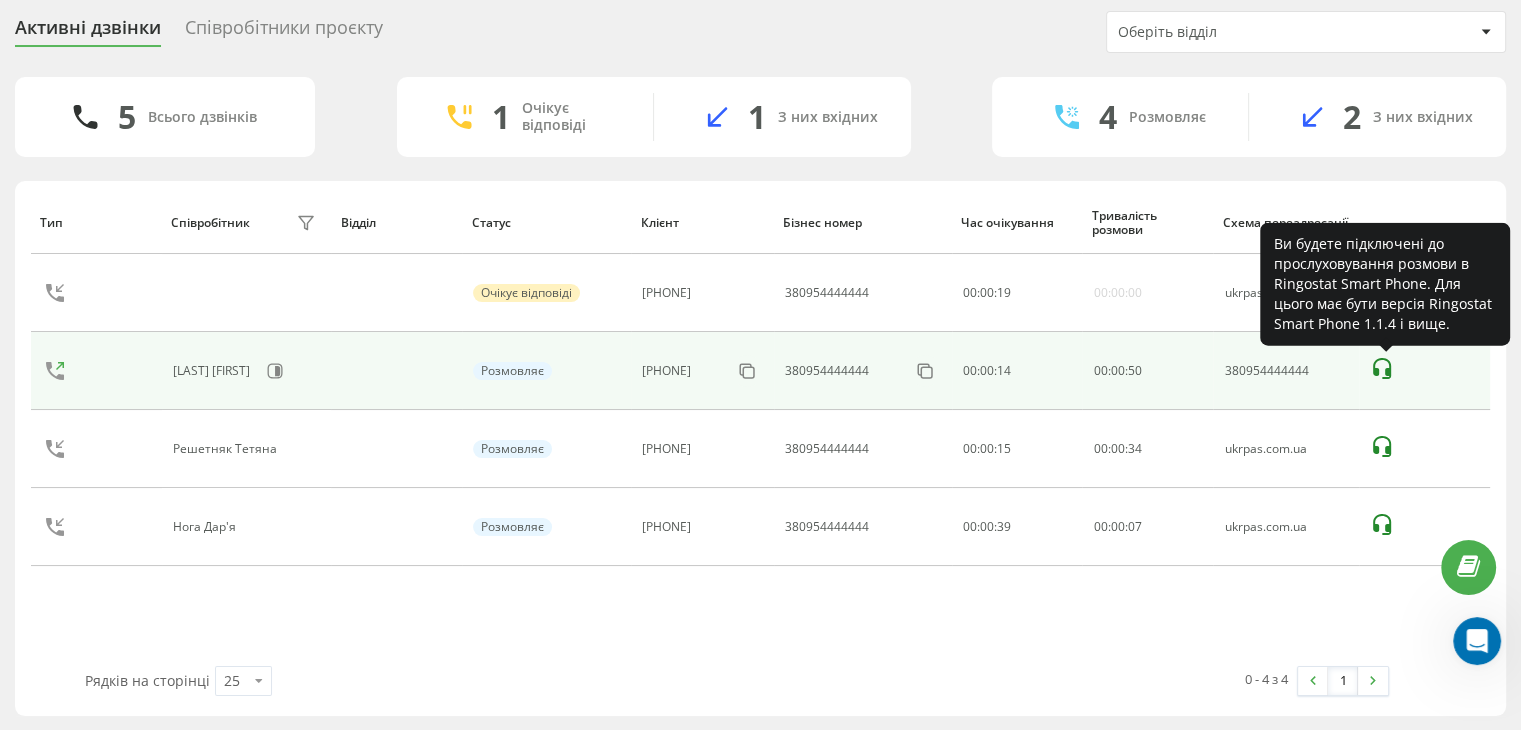 click 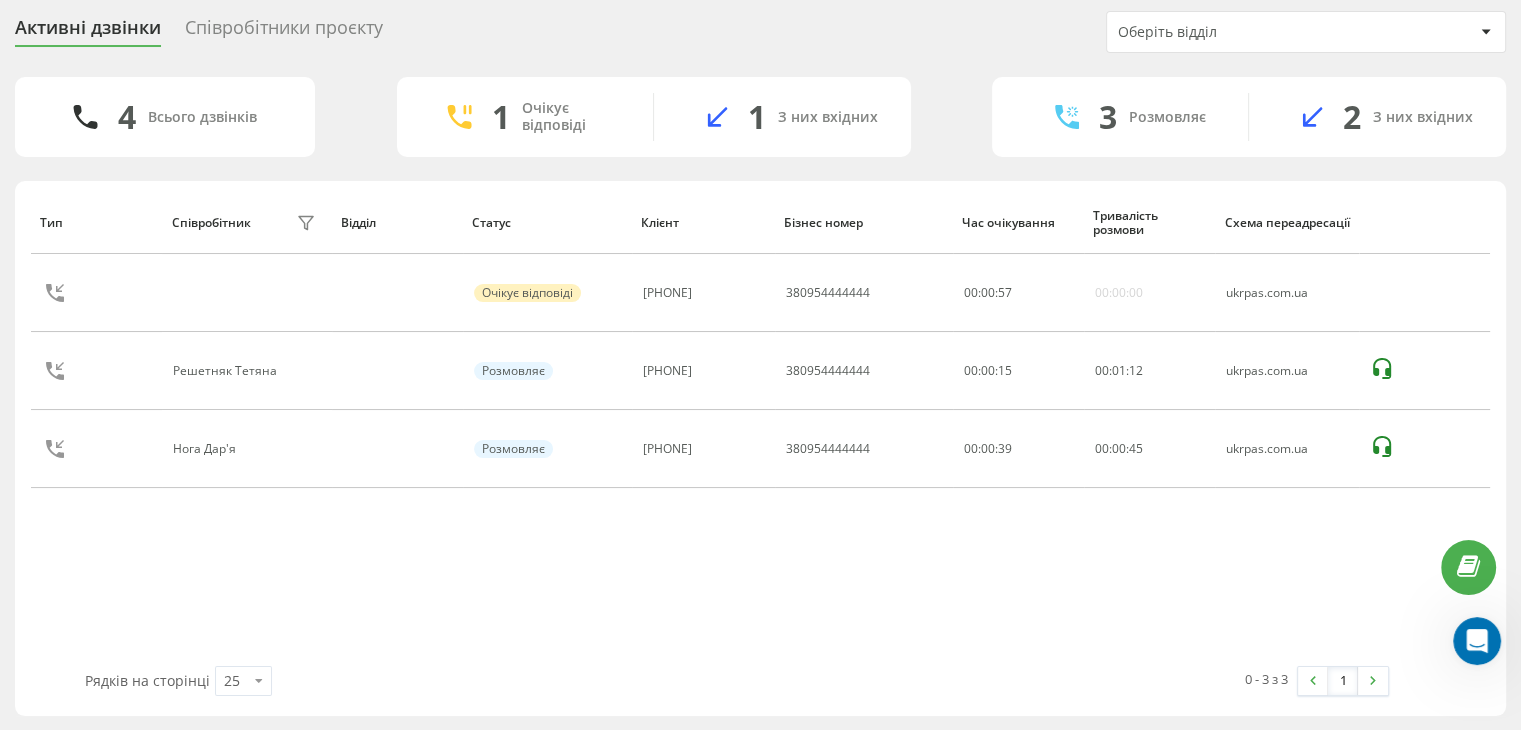 click on "Тип Співробітник  фільтру  Відділ Статус Клієнт Бізнес номер Час очікування Тривалість розмови Схема переадресації Очікує відповіді 380951828014 380954444444 00 : 00 : 57 00:00:00 ukrpas.com.ua Решетняк Тетяна Розмовляє 380662548939 380954444444 00:00:15 00 : 01 : 12 ukrpas.com.ua Нога Дар'я Розмовляє 380972538971 380954444444 00:00:39 00 : 00 : 45 ukrpas.com.ua Рядків на сторінці 25 10 25 50 100 0 - 3 з 3 1" at bounding box center (760, 448) 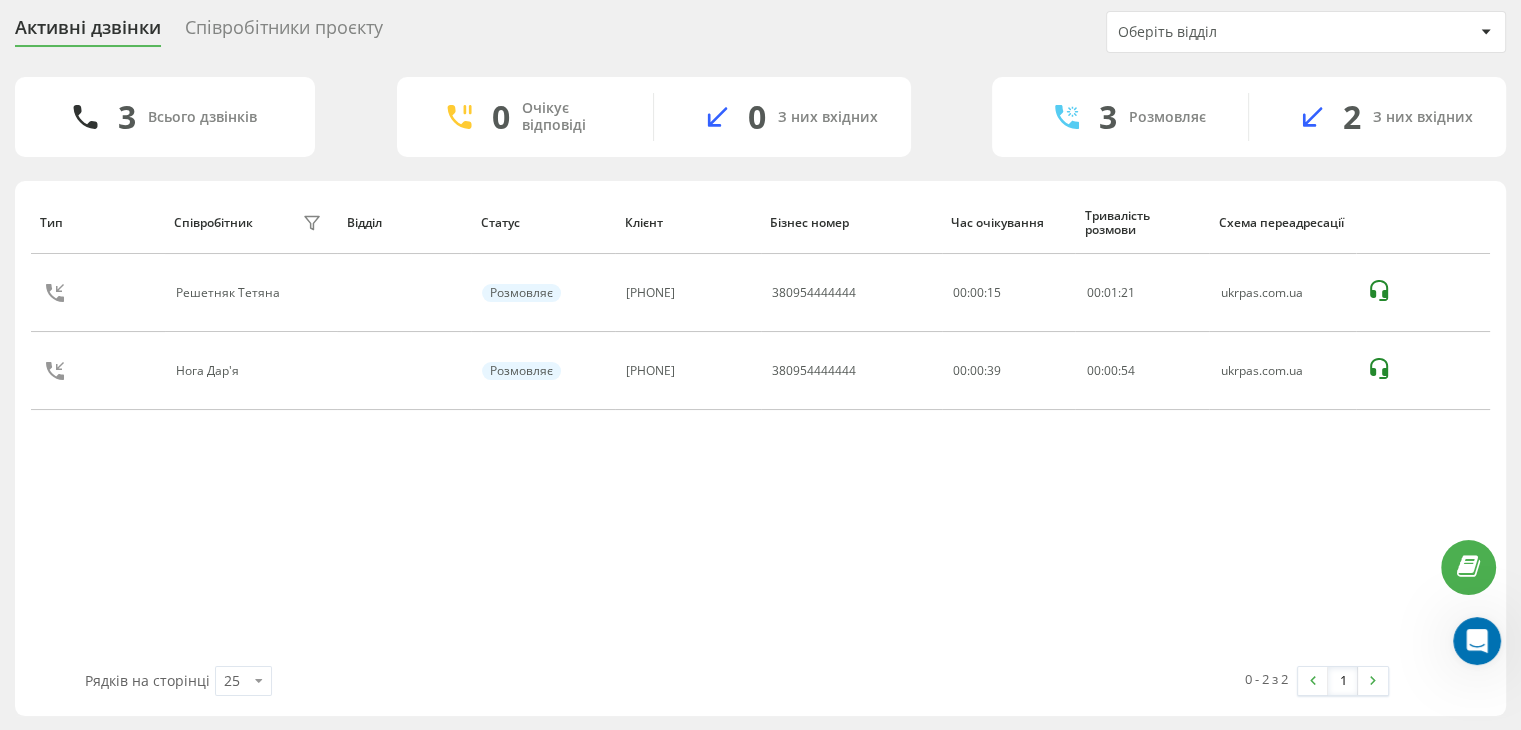 click on "Тип Співробітник  фільтру  Відділ Статус Клієнт Бізнес номер Час очікування Тривалість розмови Схема переадресації Решетняк Тетяна Розмовляє 380662548939 380954444444 00:00:15 00 : 01 : 21 ukrpas.com.ua Нога Дар'я Розмовляє 380972538971 380954444444 00:00:39 00 : 00 : 54 ukrpas.com.ua" at bounding box center [760, 428] 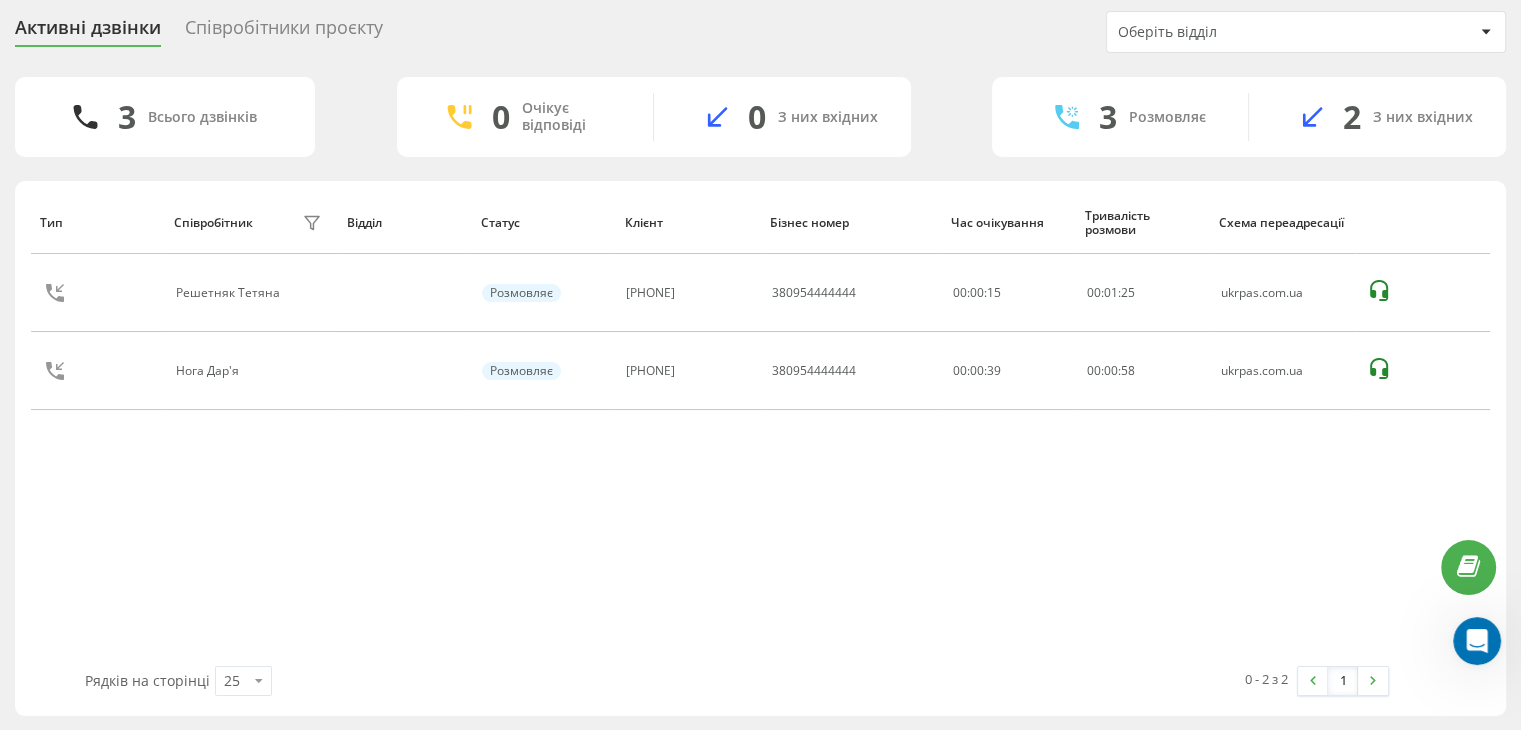 click on "Тип Співробітник  фільтру  Відділ Статус Клієнт Бізнес номер Час очікування Тривалість розмови Схема переадресації Решетняк Тетяна Розмовляє 380662548939 380954444444 00:00:15 00 : 01 : 25 ukrpas.com.ua Нога Дар'я Розмовляє 380972538971 380954444444 00:00:39 00 : 00 : 58 ukrpas.com.ua" at bounding box center [760, 428] 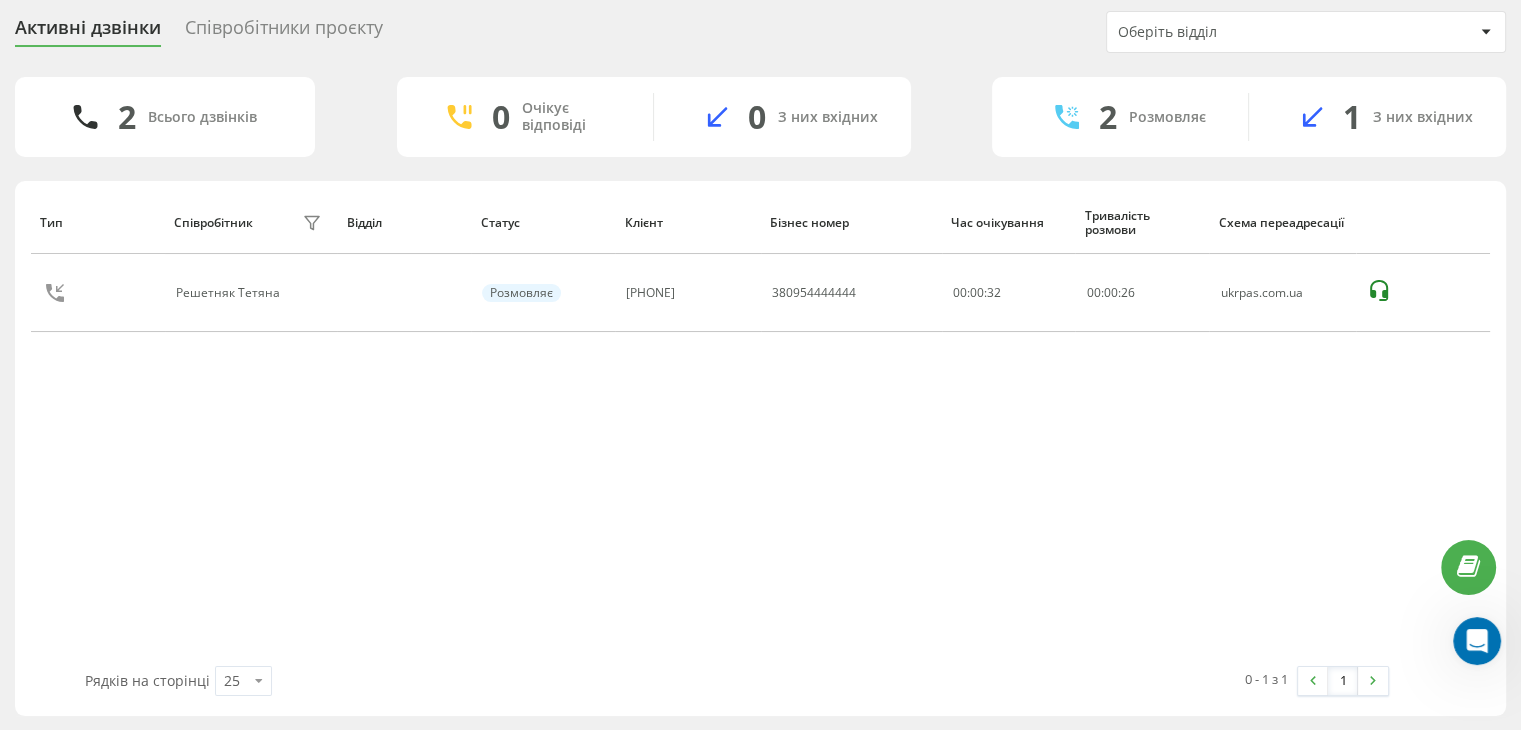 click on "Тип Співробітник  фільтру  Відділ Статус Клієнт Бізнес номер Час очікування Тривалість розмови Схема переадресації Решетняк Тетяна Розмовляє 380939592805 380954444444 00:00:32 00 : 00 : 26 ukrpas.com.ua" at bounding box center (760, 428) 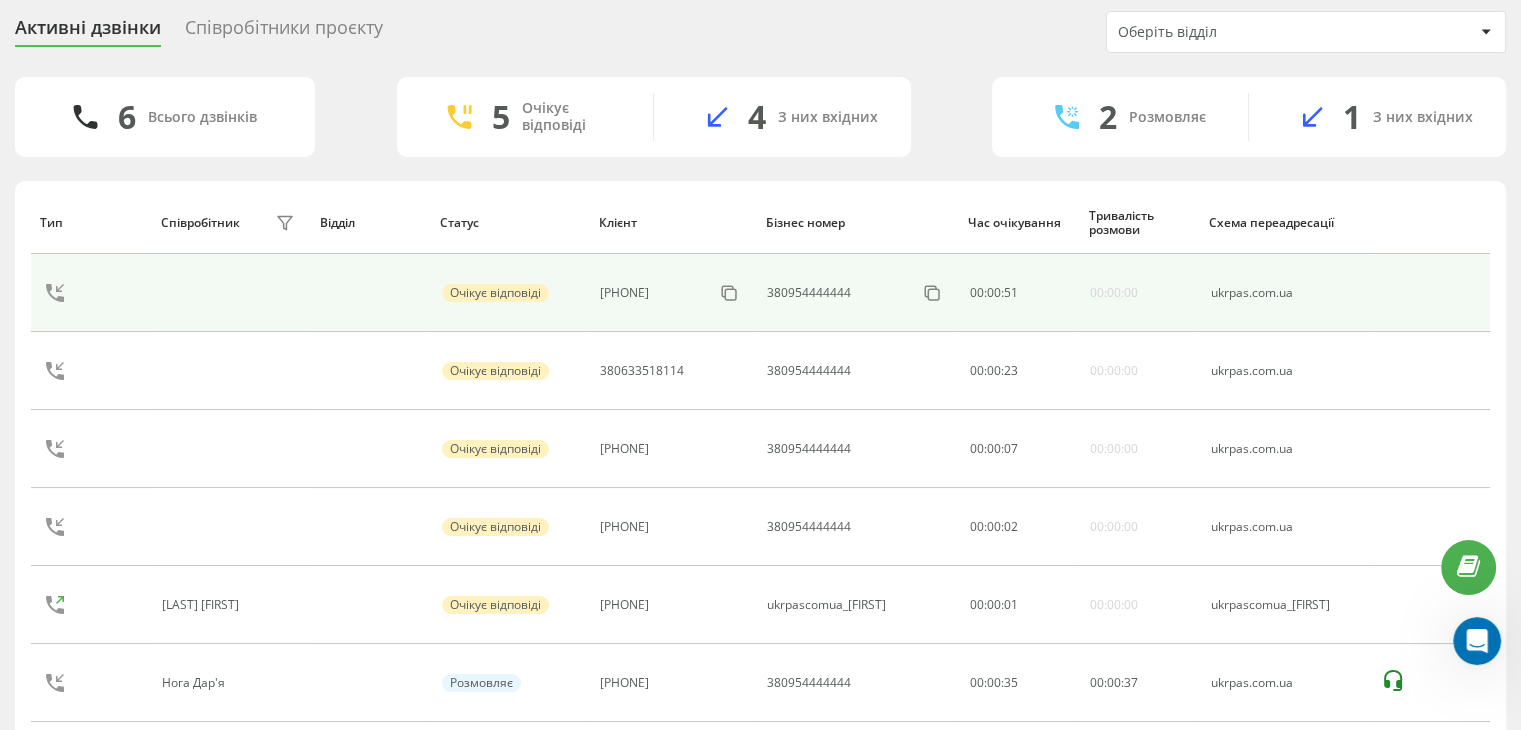 scroll, scrollTop: 0, scrollLeft: 0, axis: both 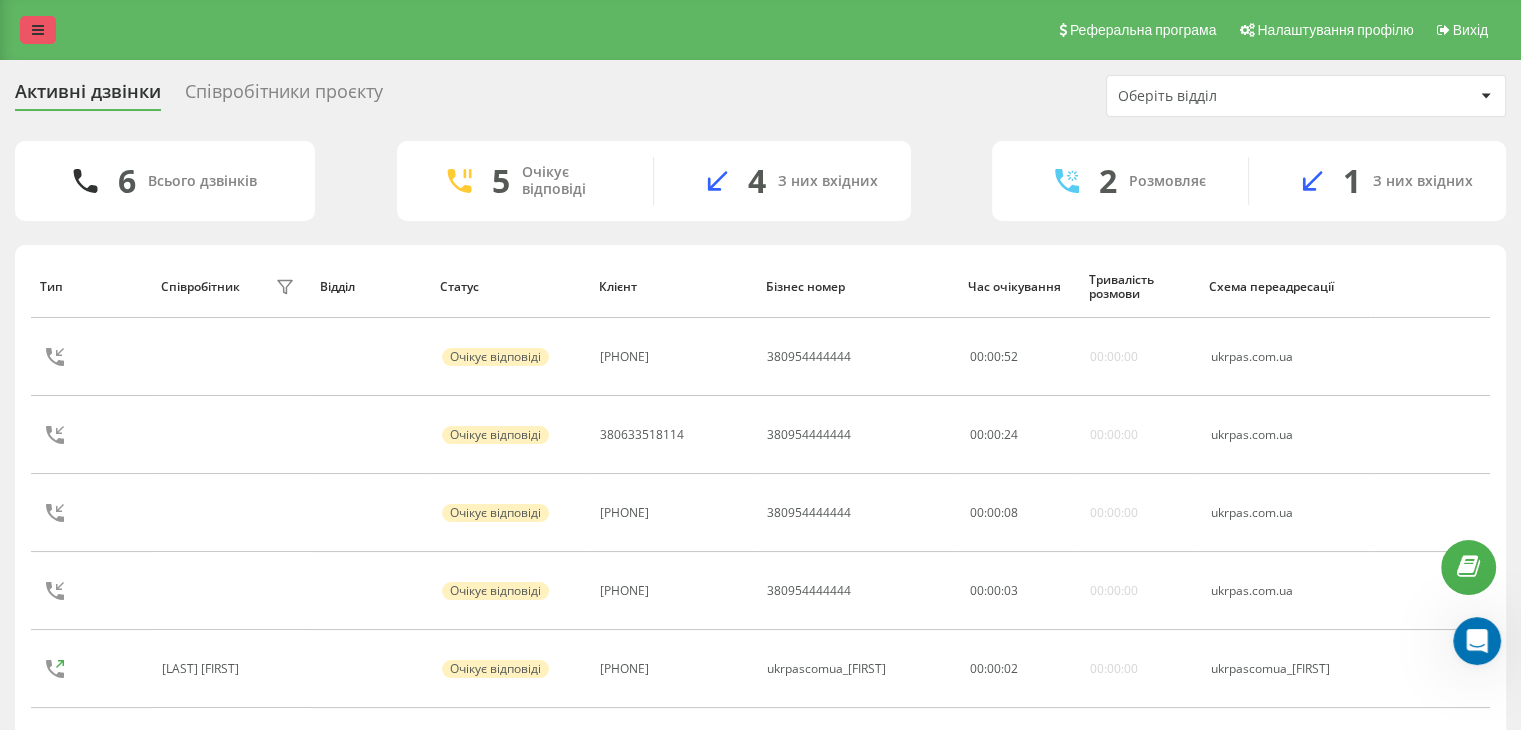 click at bounding box center [38, 30] 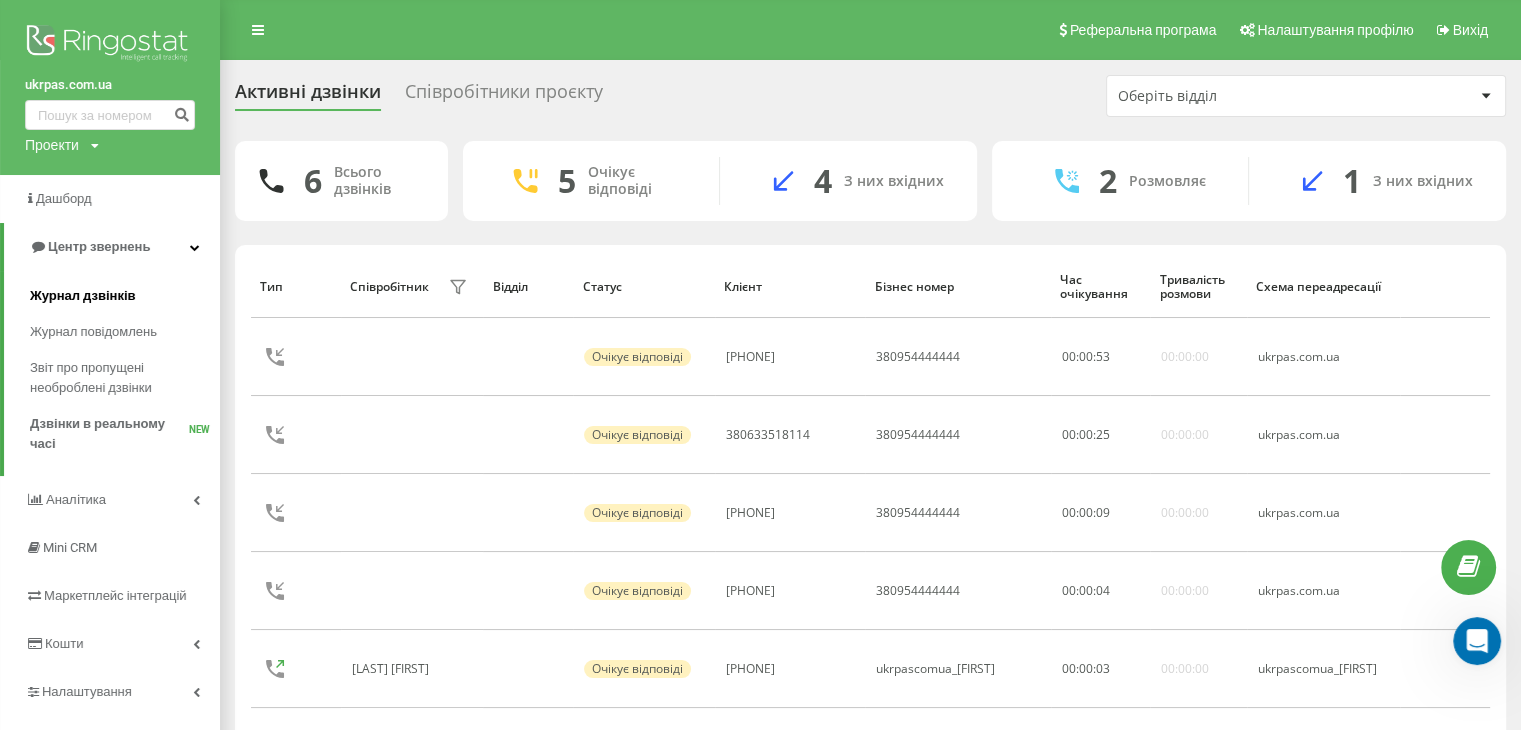 click on "Журнал дзвінків" at bounding box center [83, 296] 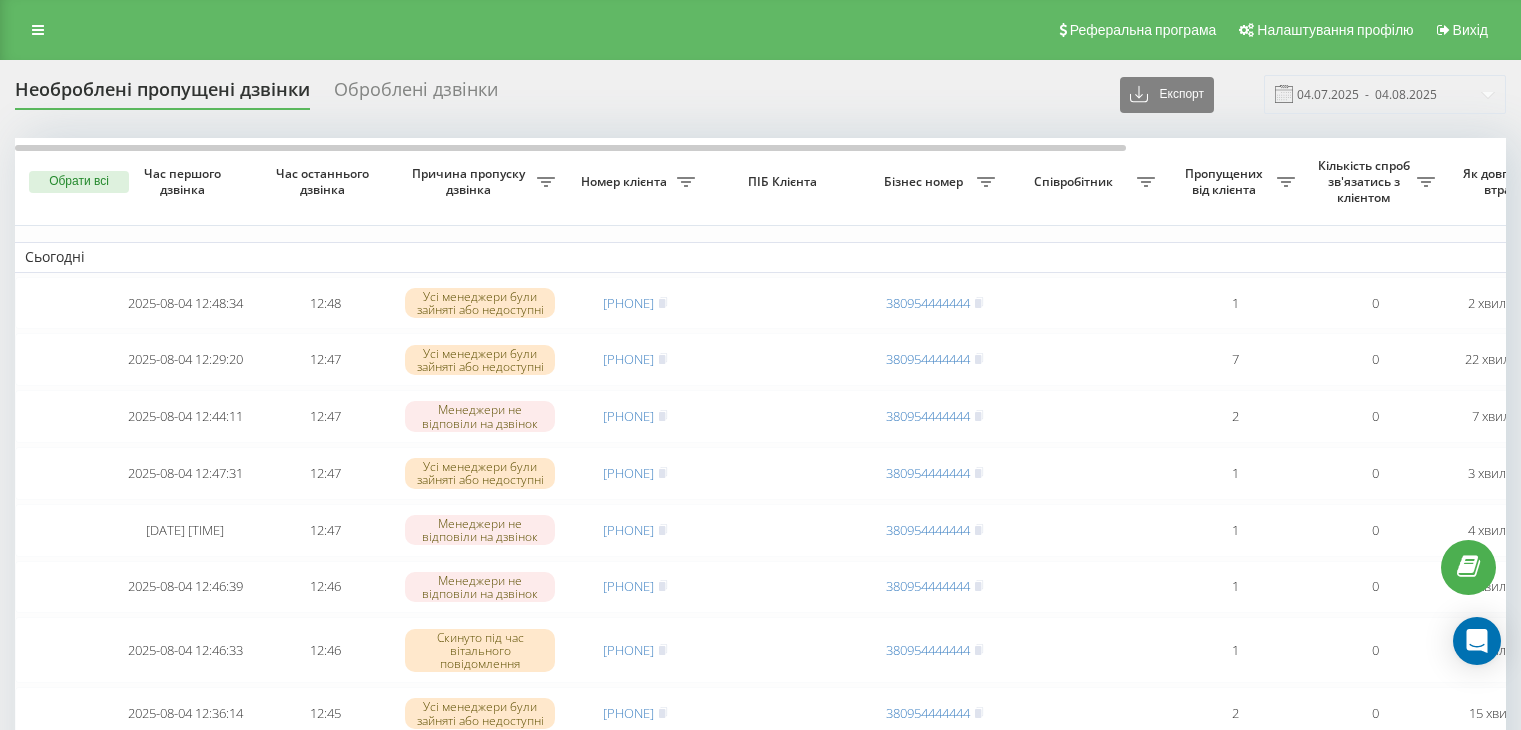 scroll, scrollTop: 0, scrollLeft: 0, axis: both 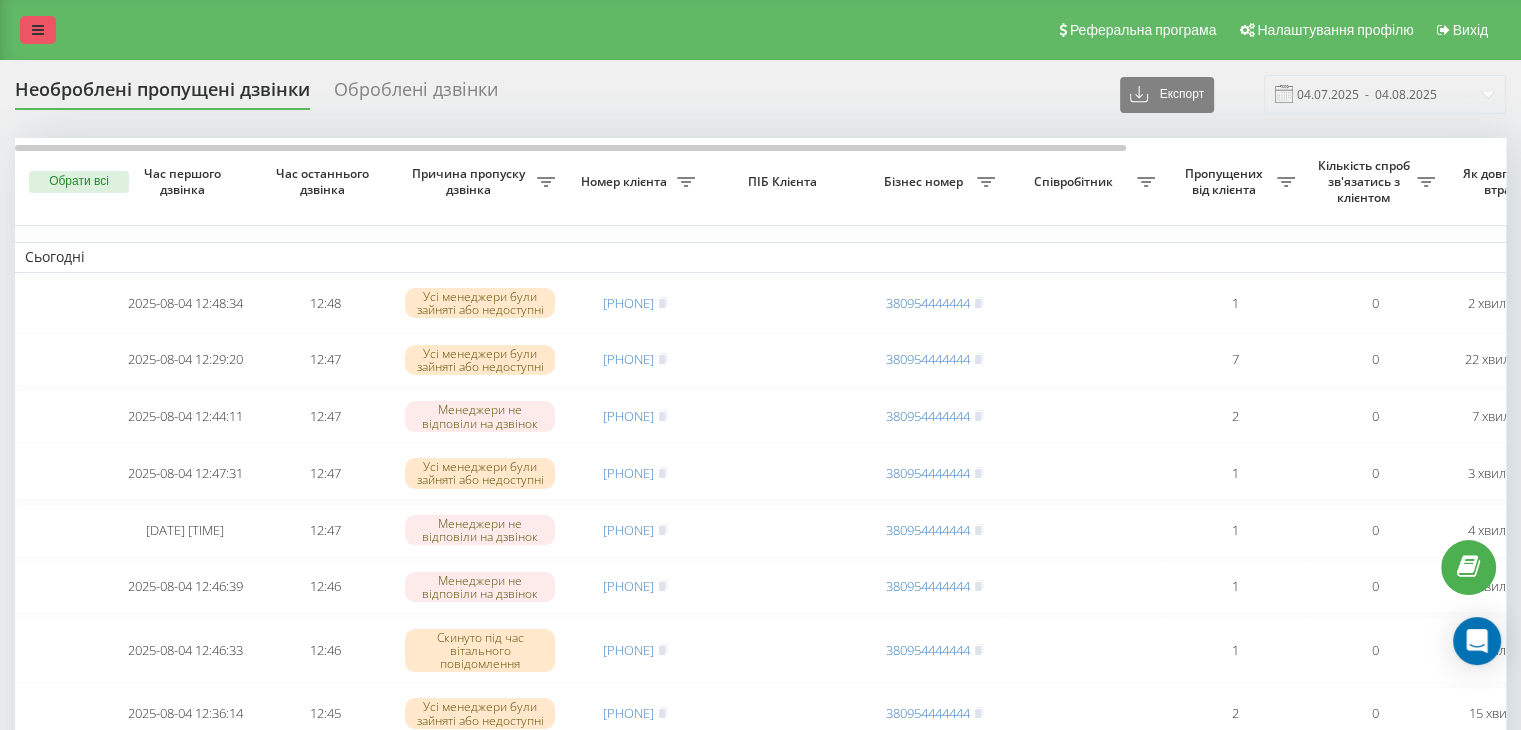 click at bounding box center [38, 30] 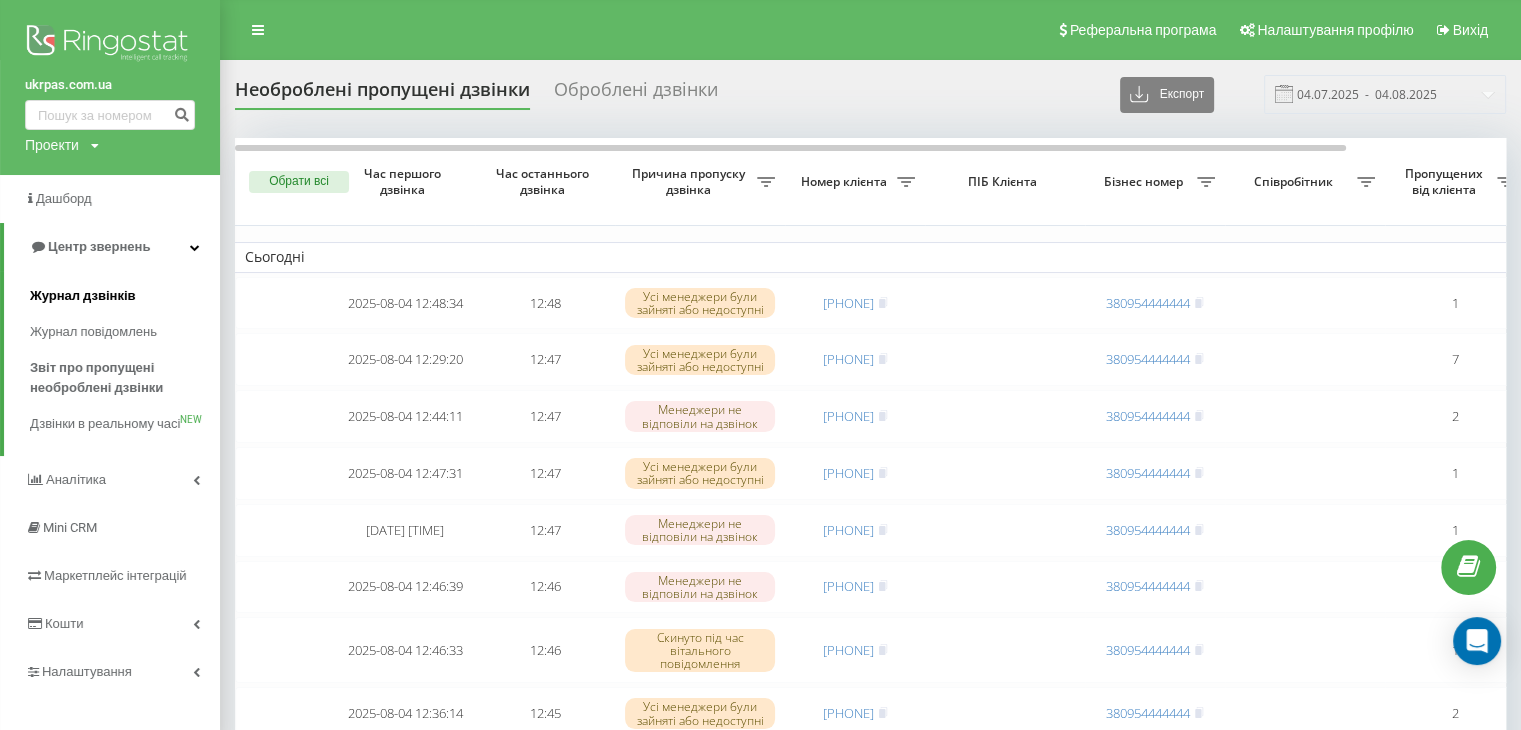 click on "Журнал дзвінків" at bounding box center (83, 296) 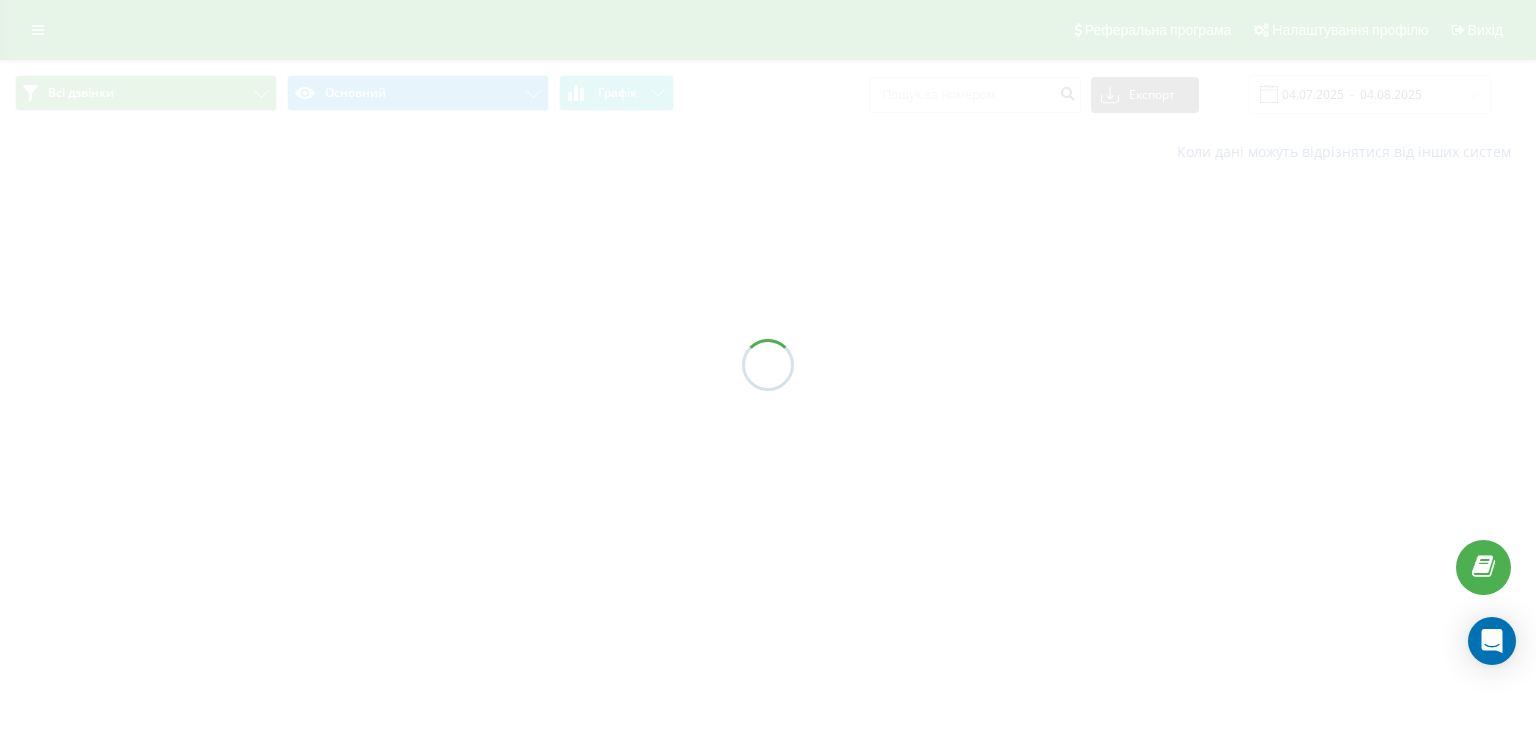 scroll, scrollTop: 0, scrollLeft: 0, axis: both 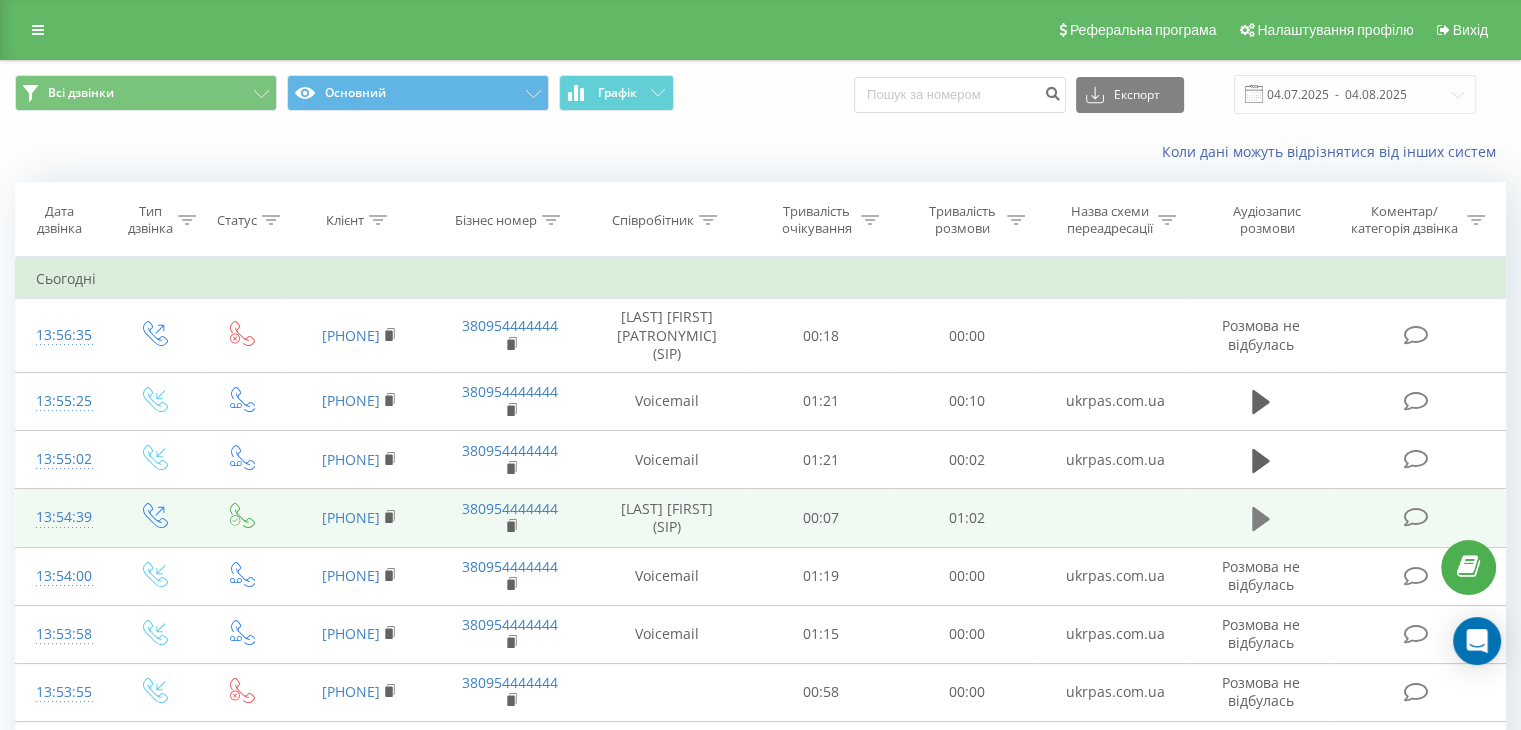 click 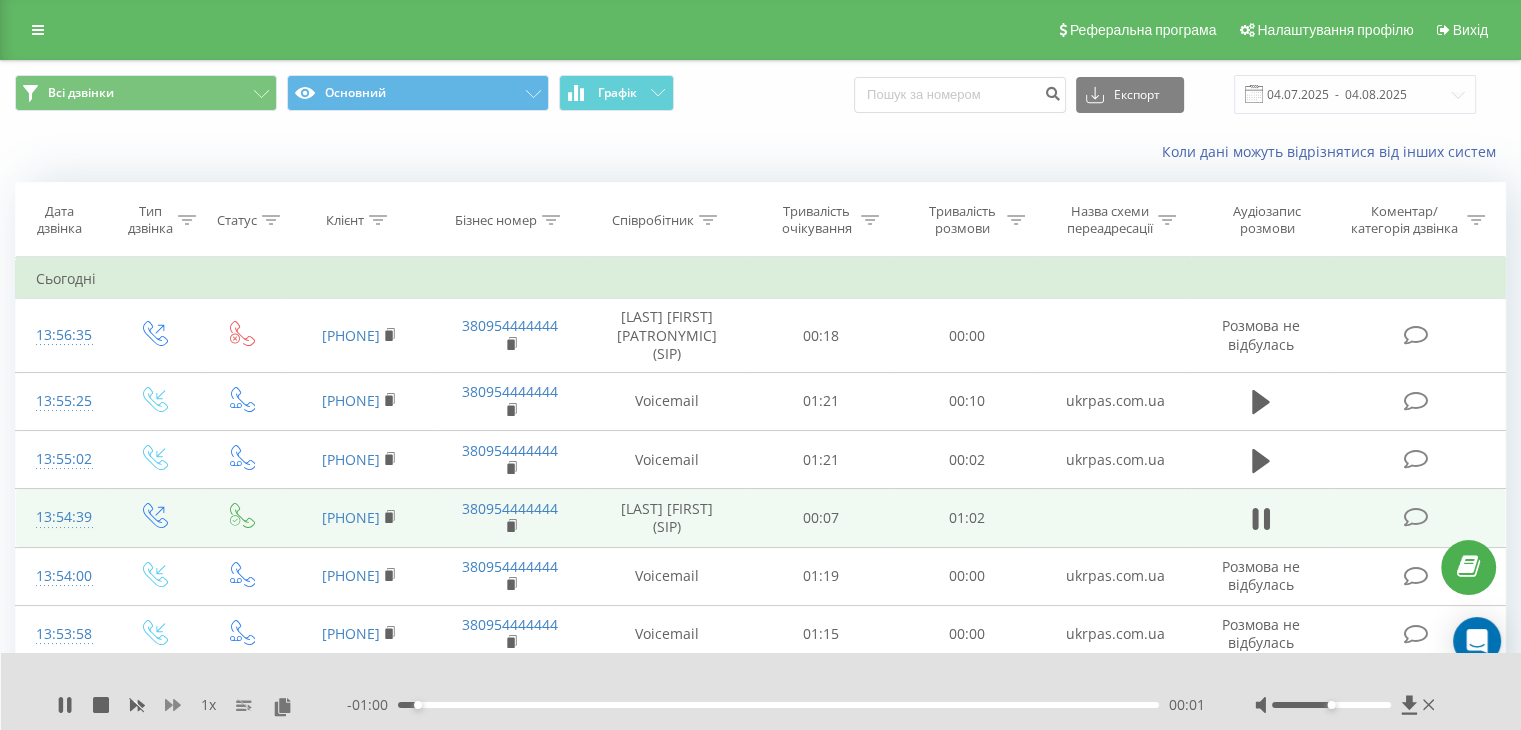 click on "1 x" at bounding box center [202, 705] 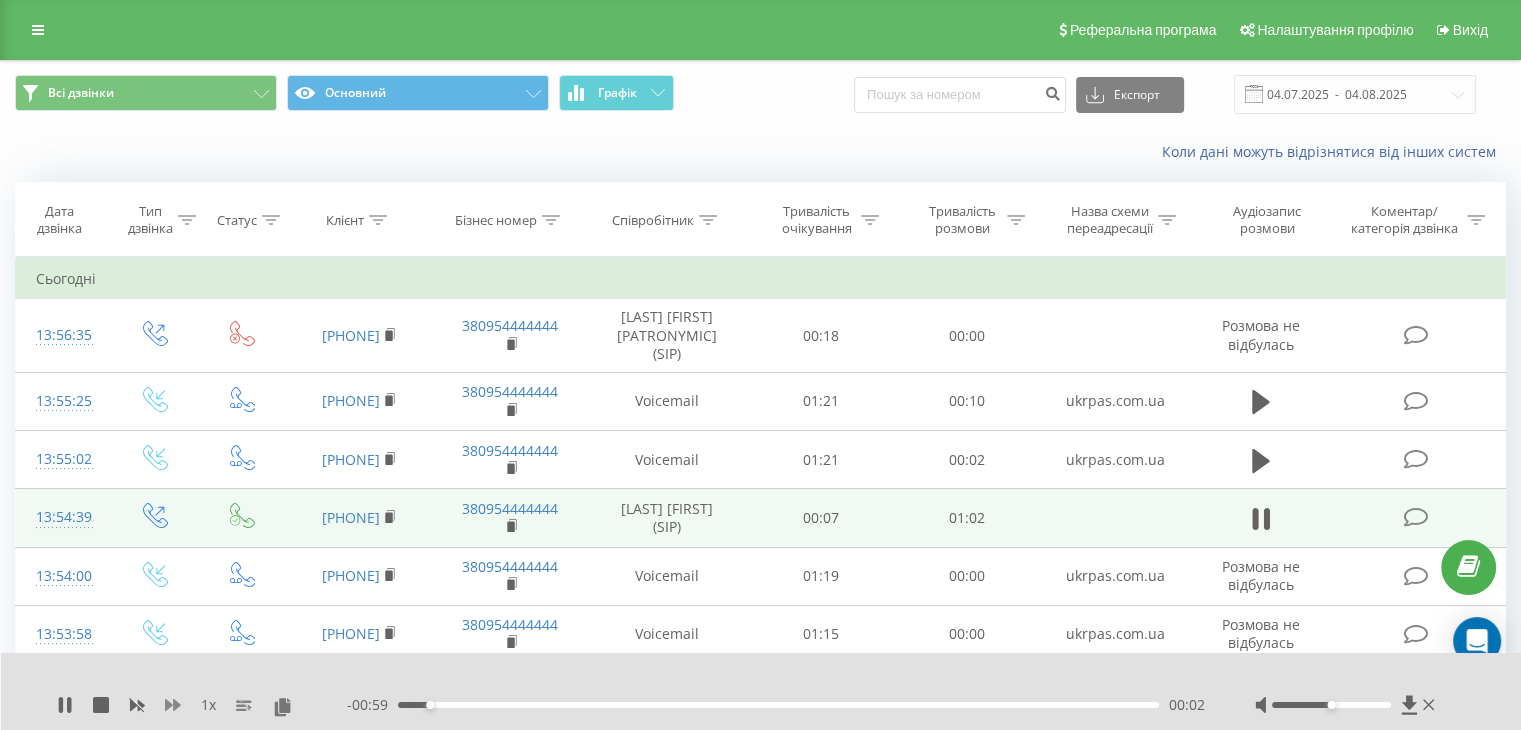 click 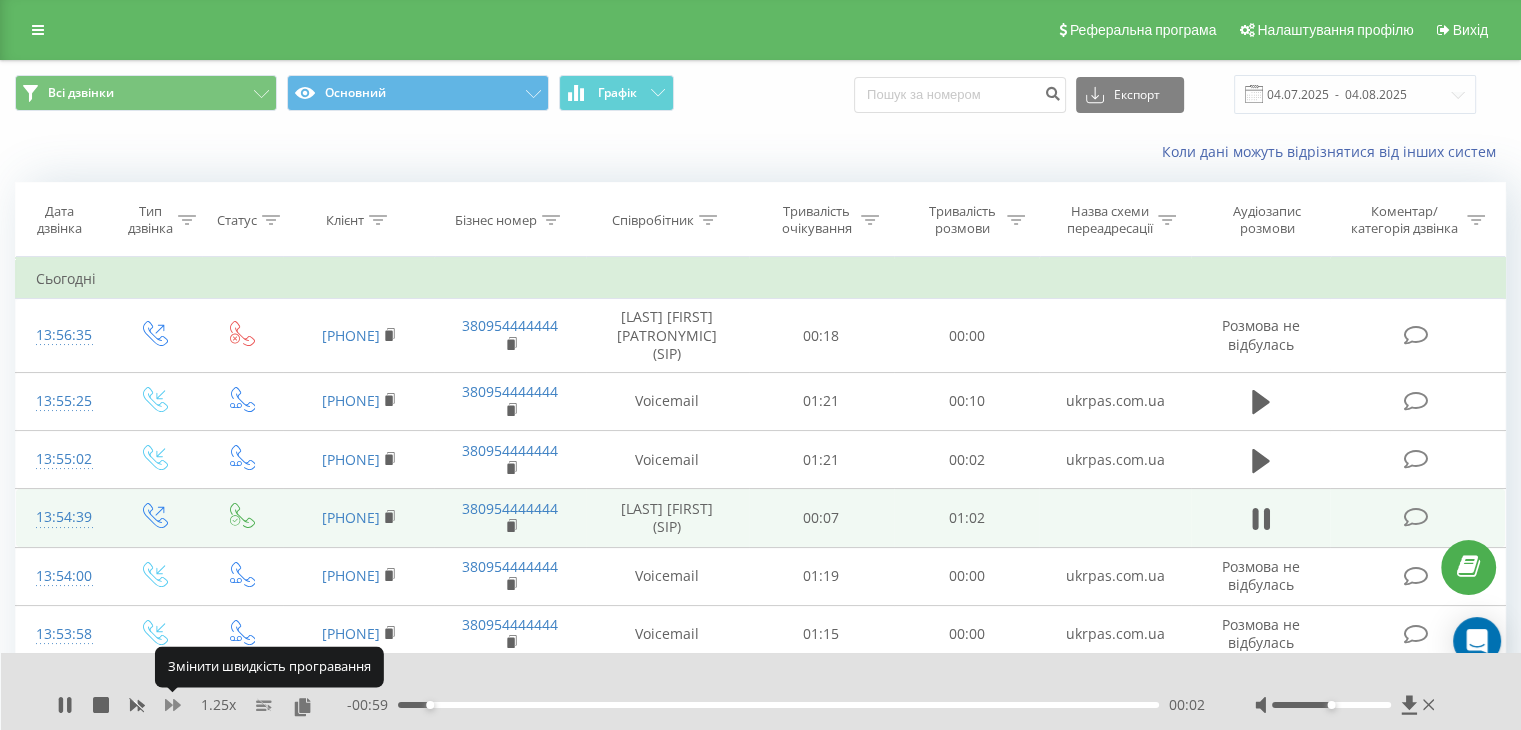 click 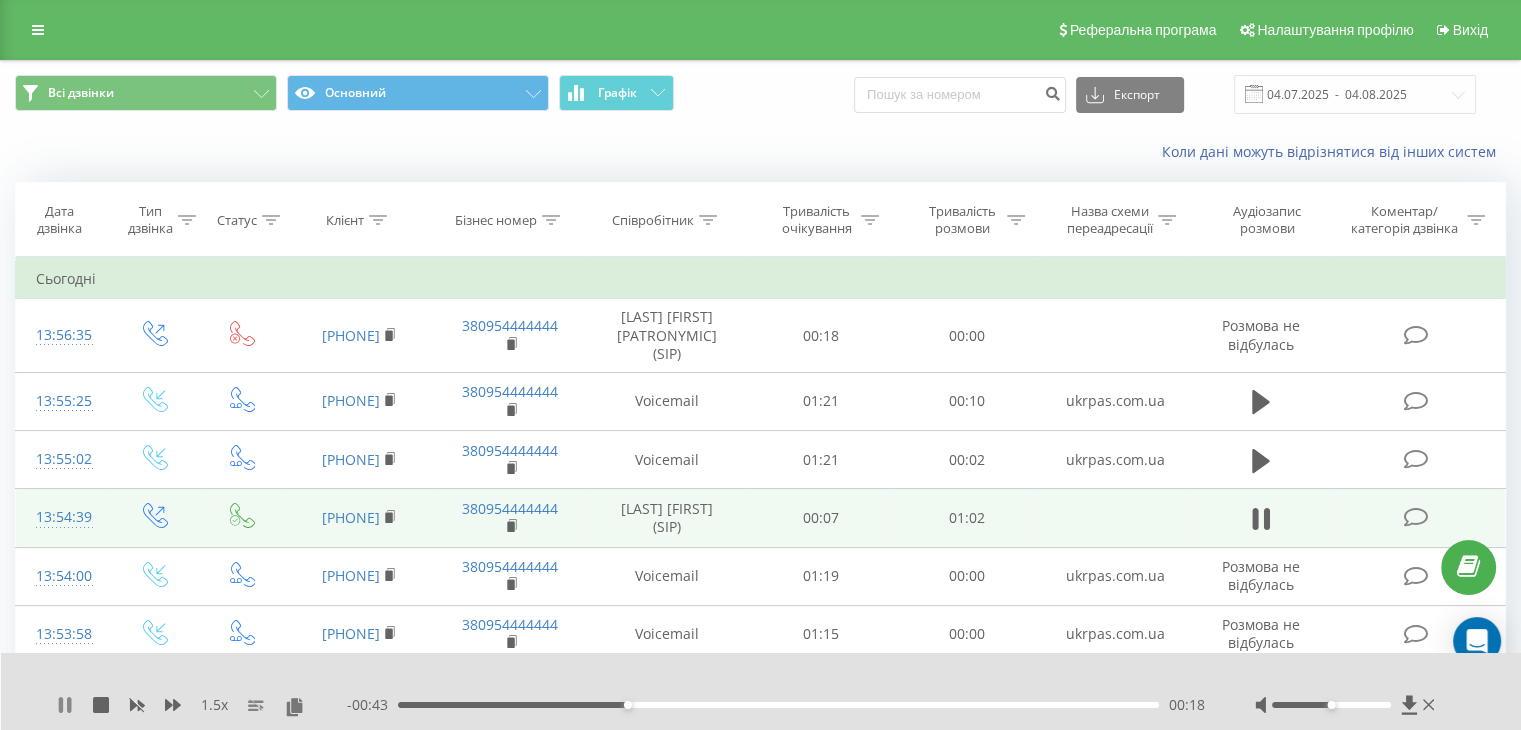 click 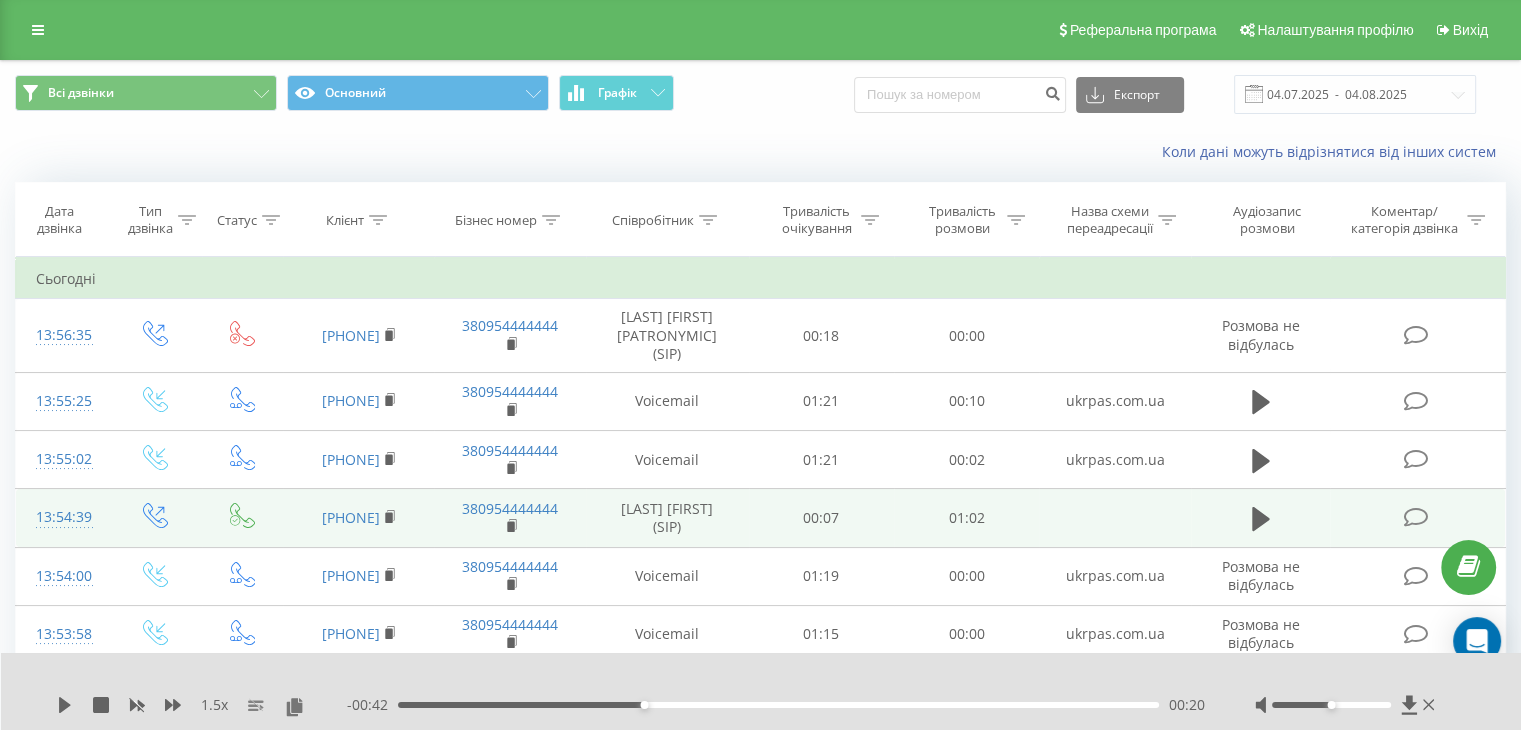 click on "Реферальна програма Налаштування профілю Вихід" at bounding box center (760, 30) 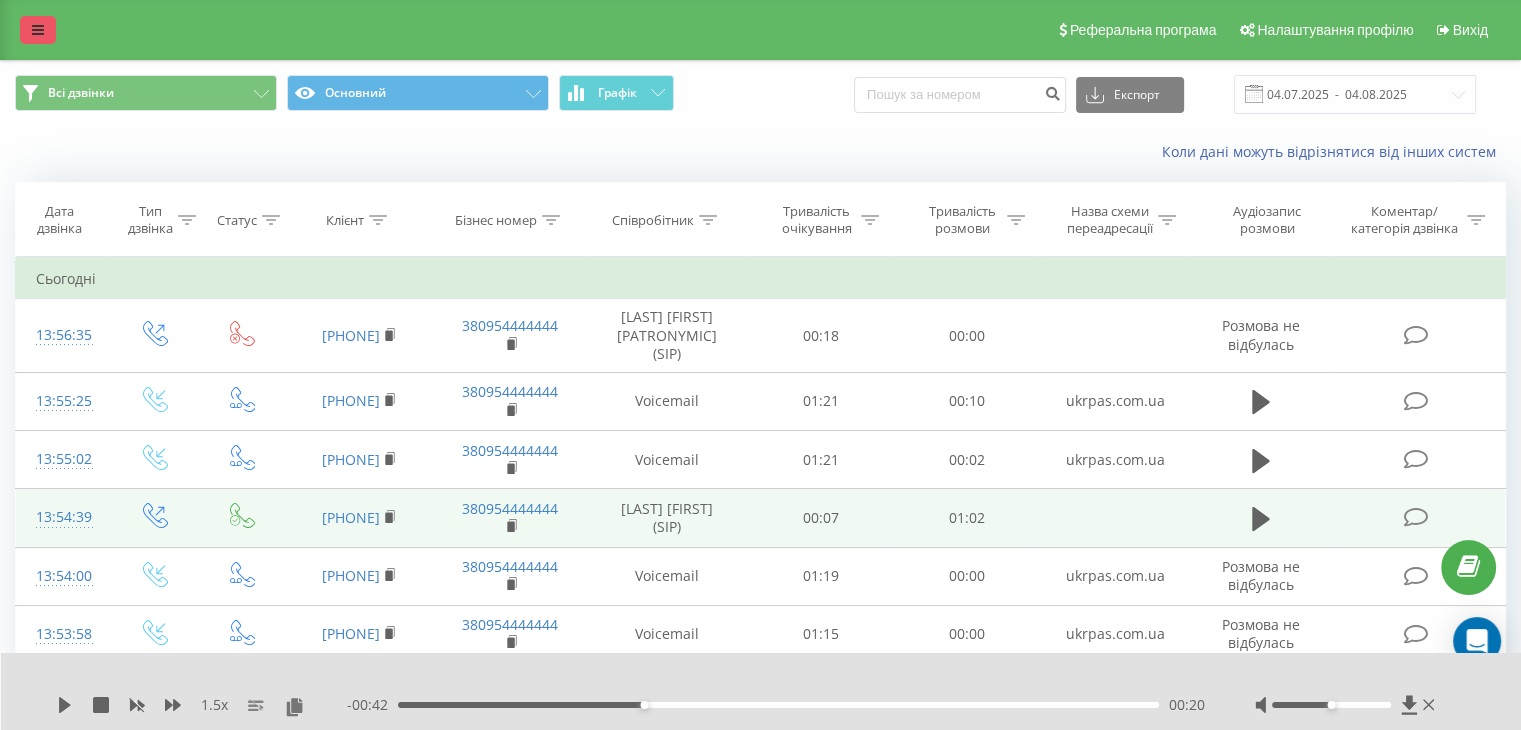 click at bounding box center [38, 30] 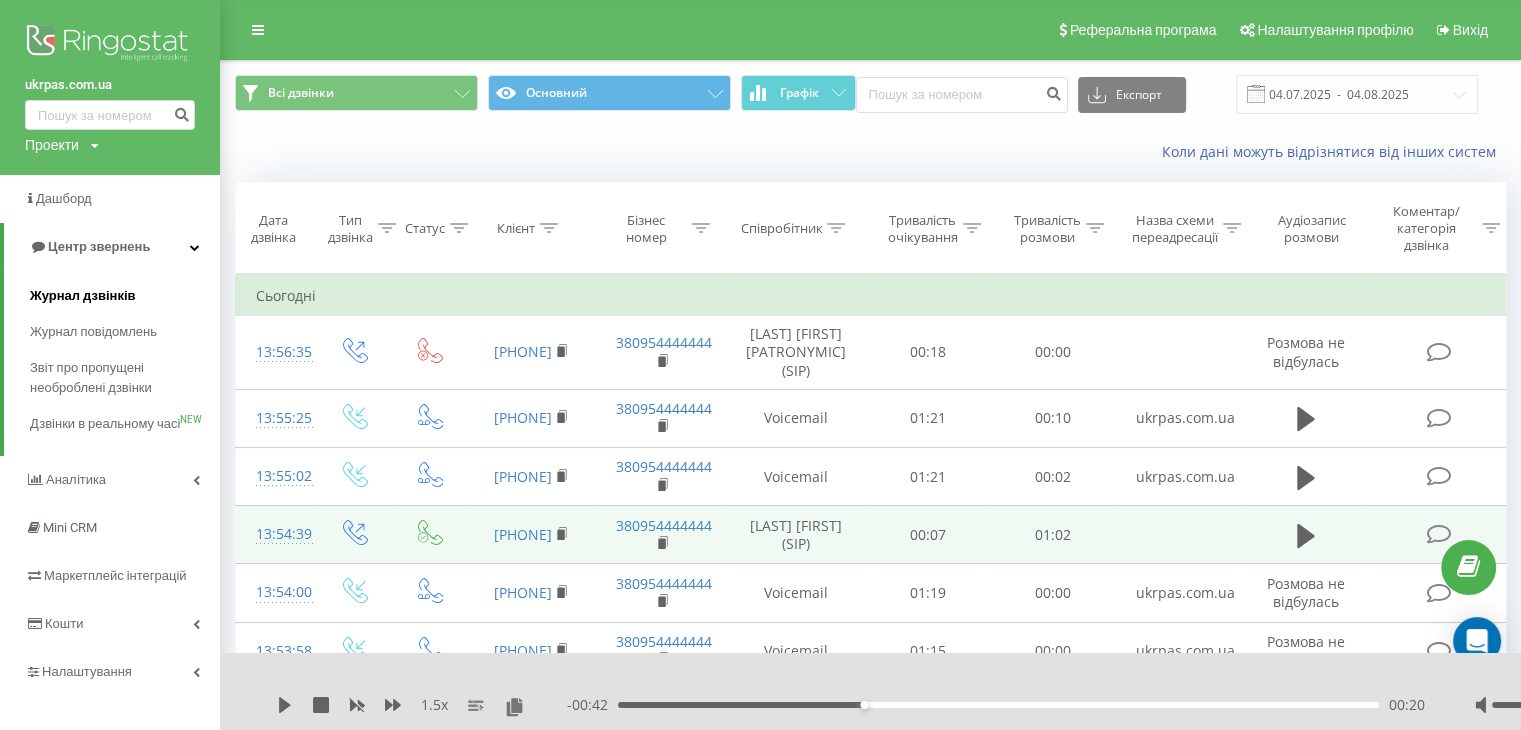click on "Журнал дзвінків" at bounding box center (83, 296) 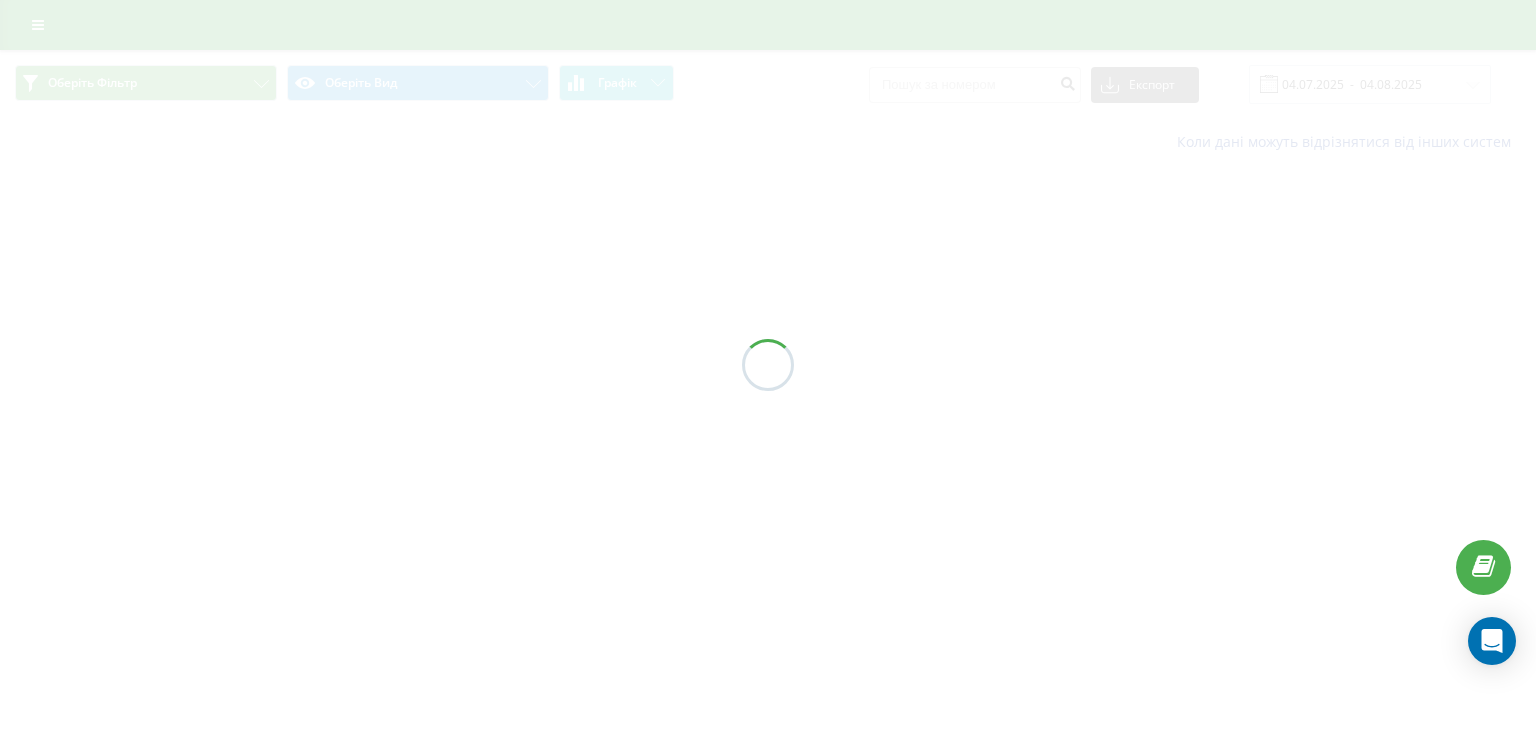 scroll, scrollTop: 0, scrollLeft: 0, axis: both 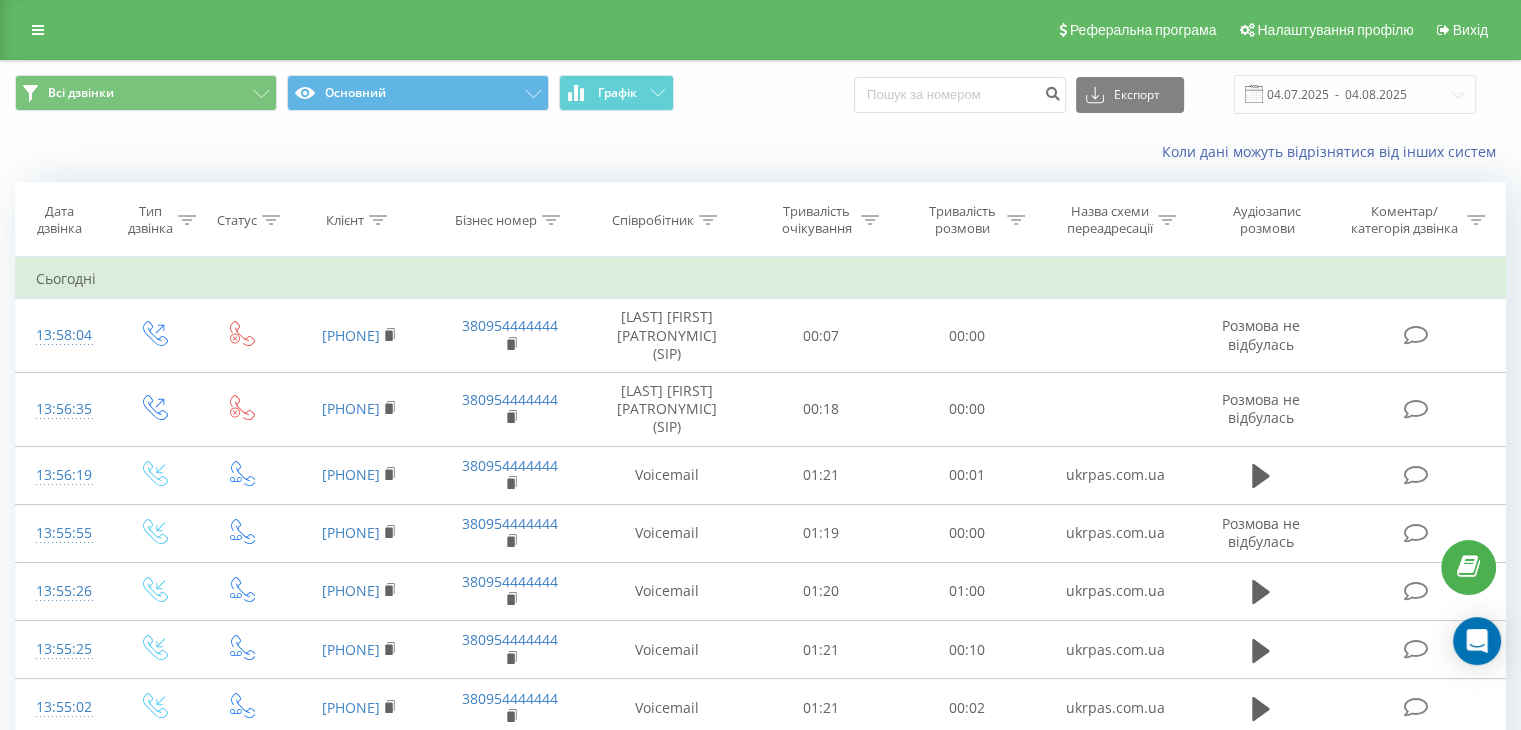 click on "Коли дані можуть відрізнятися вiд інших систем" at bounding box center (760, 152) 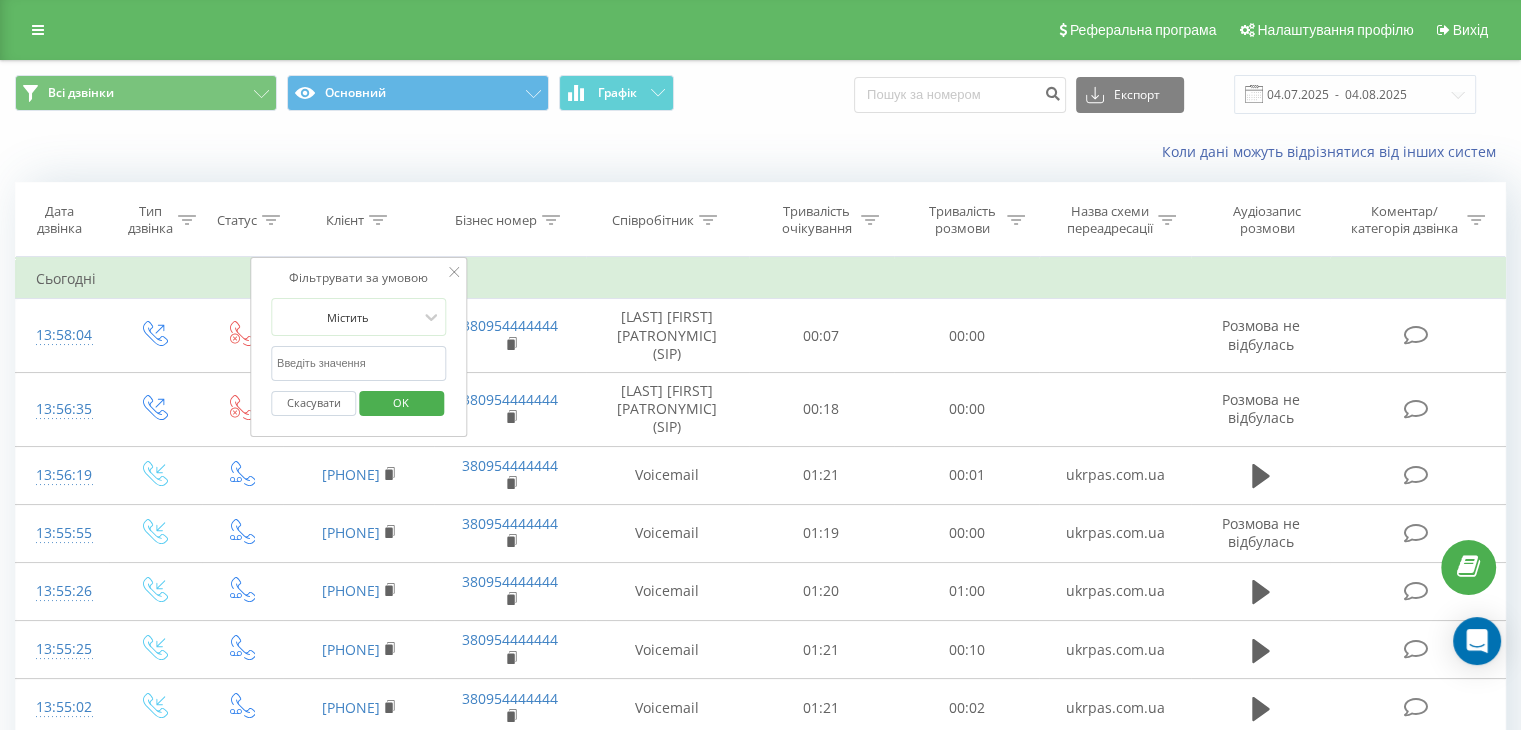 click at bounding box center (359, 363) 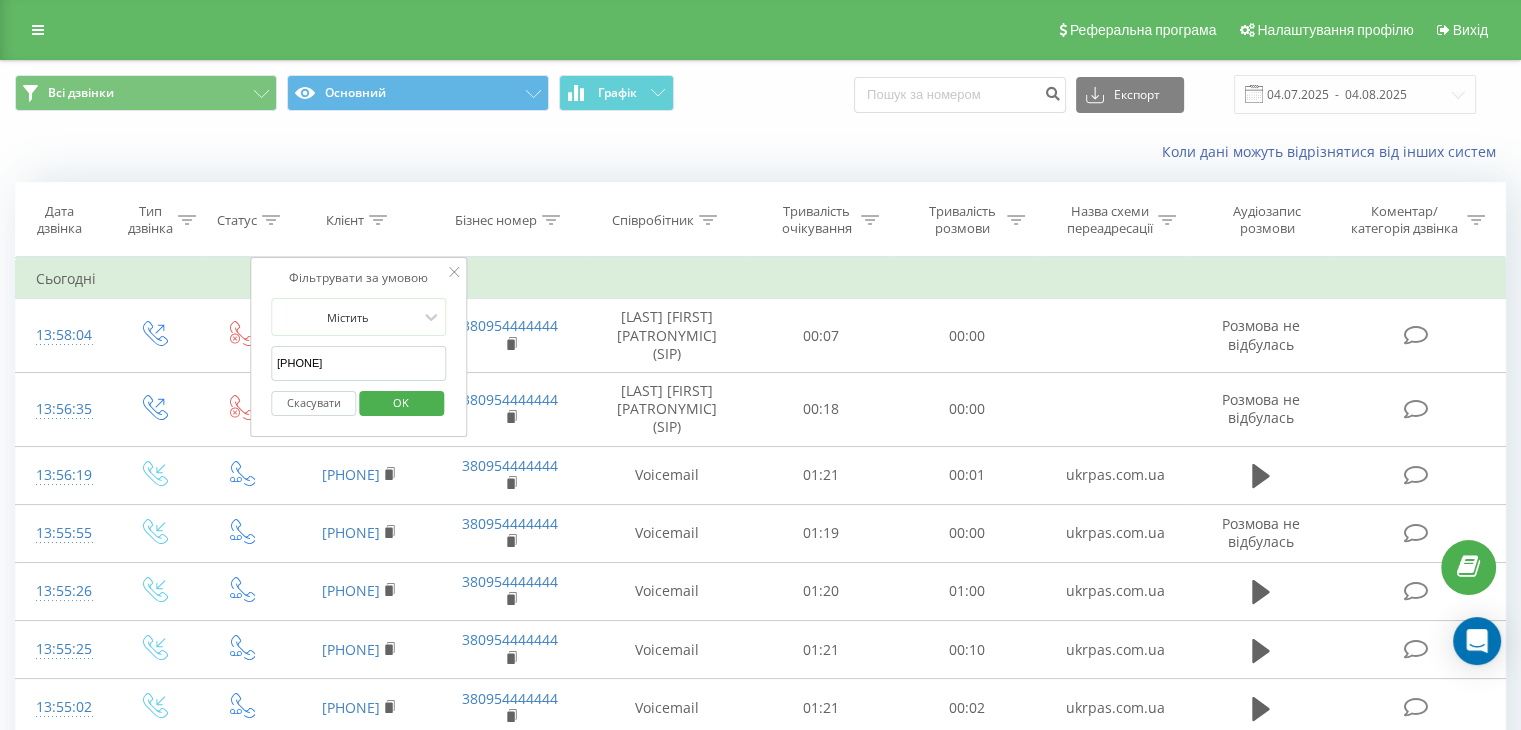 type on "380980931838" 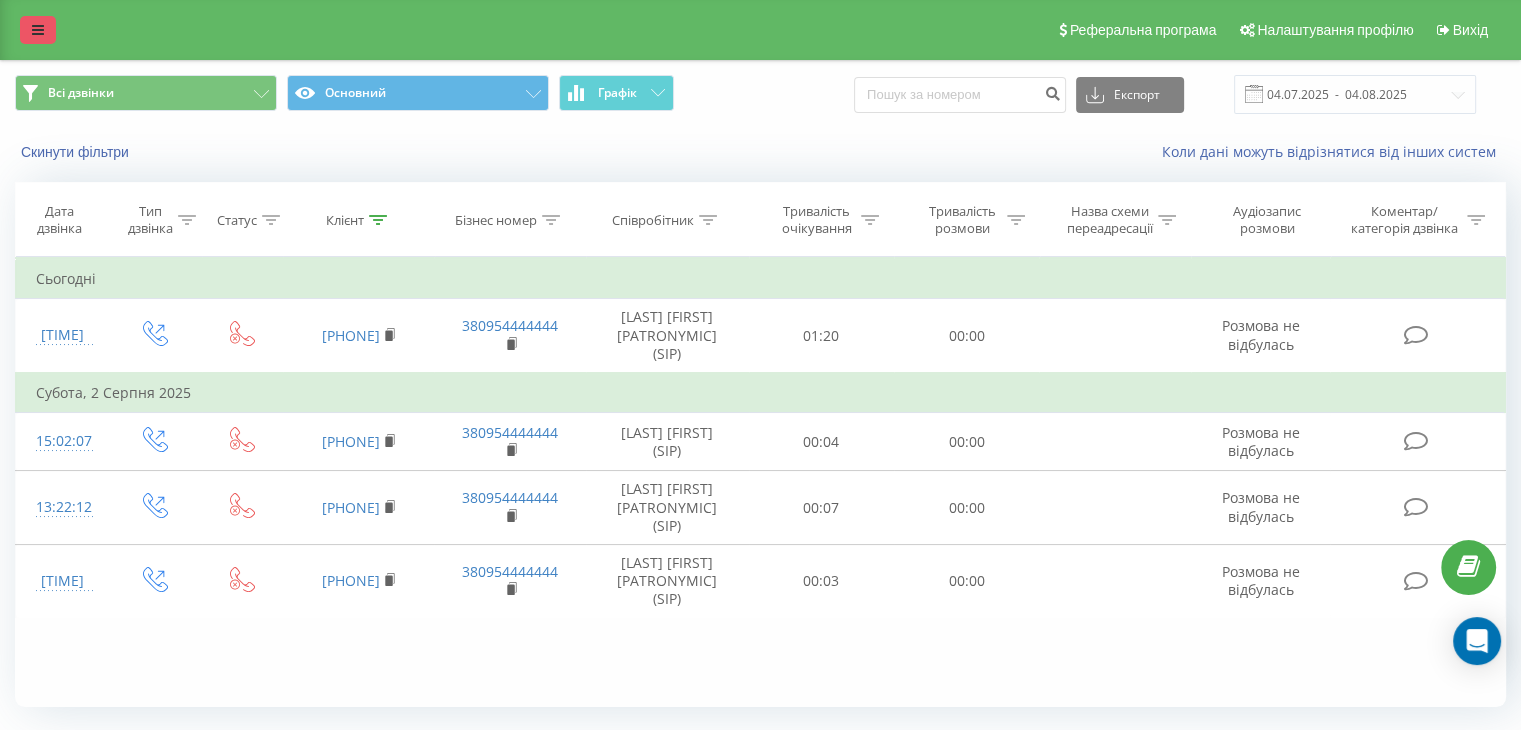 click at bounding box center (38, 30) 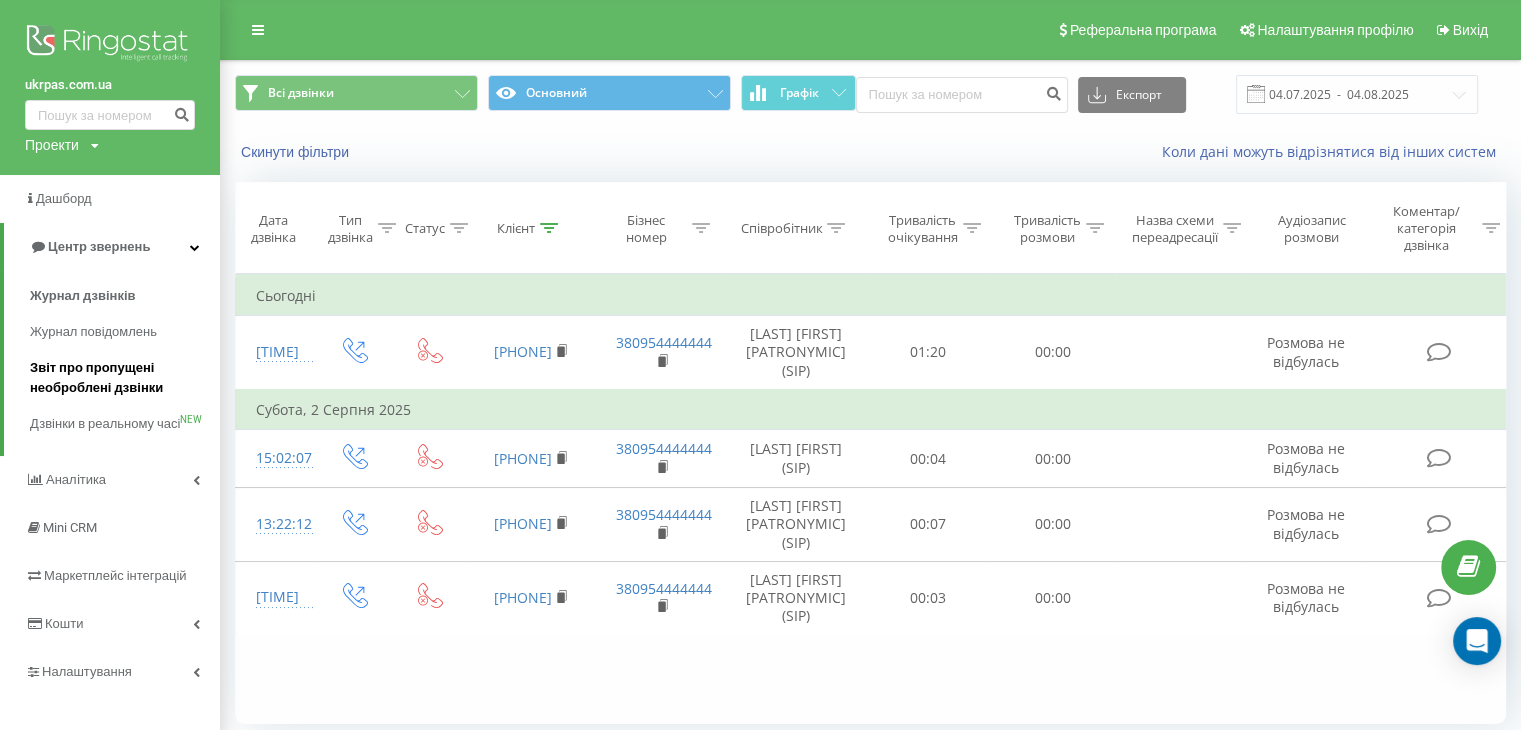 click on "Звіт про пропущені необроблені дзвінки" at bounding box center (120, 378) 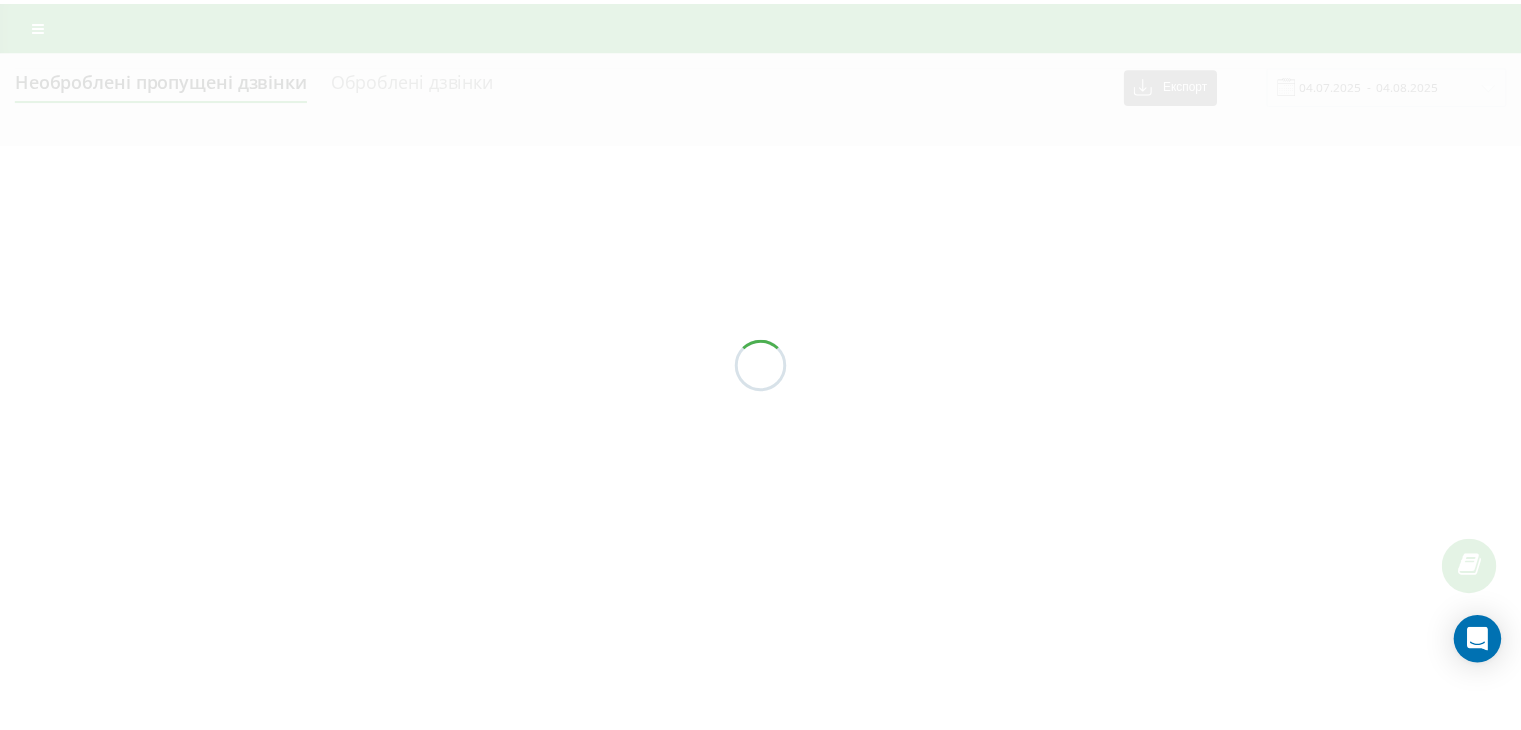 scroll, scrollTop: 0, scrollLeft: 0, axis: both 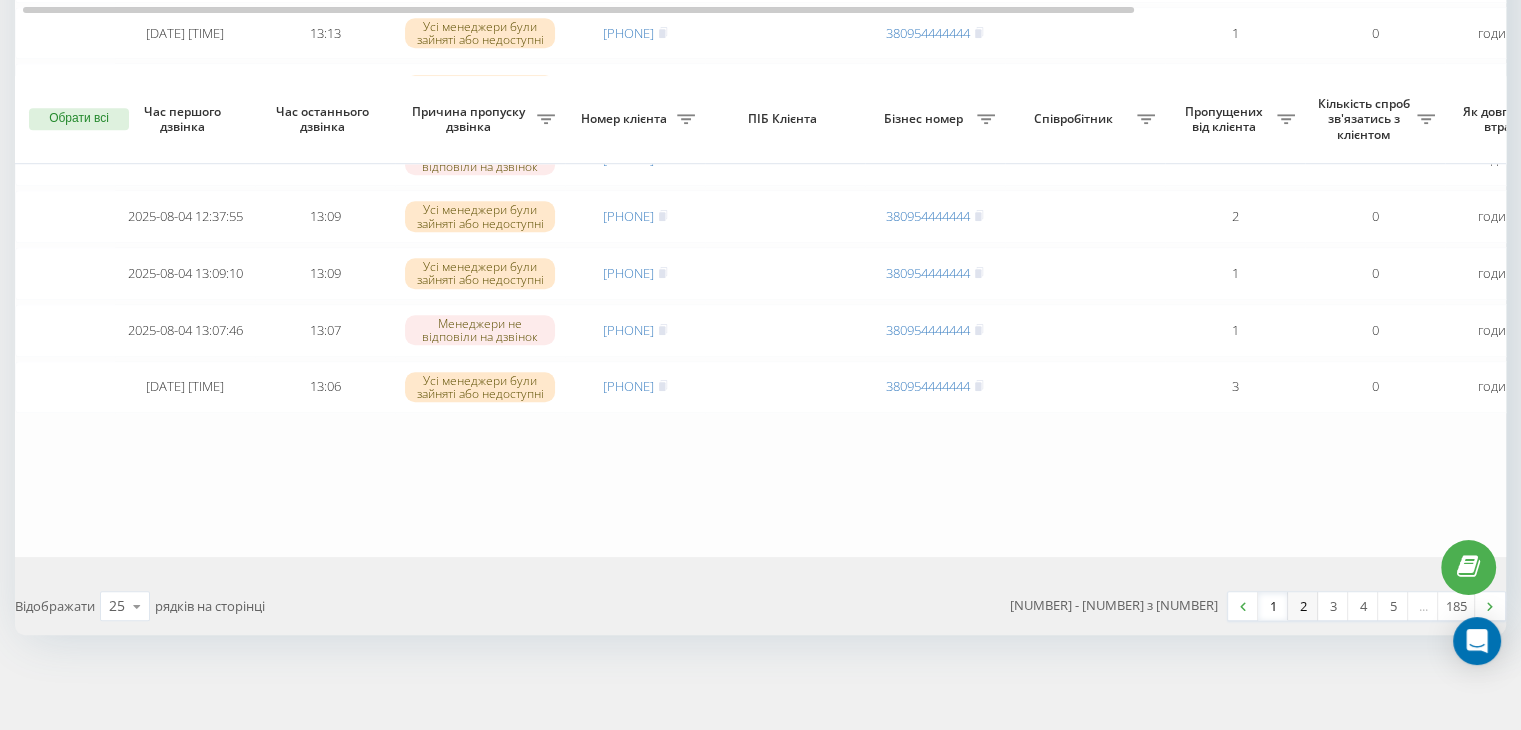 click on "2" at bounding box center [1303, 606] 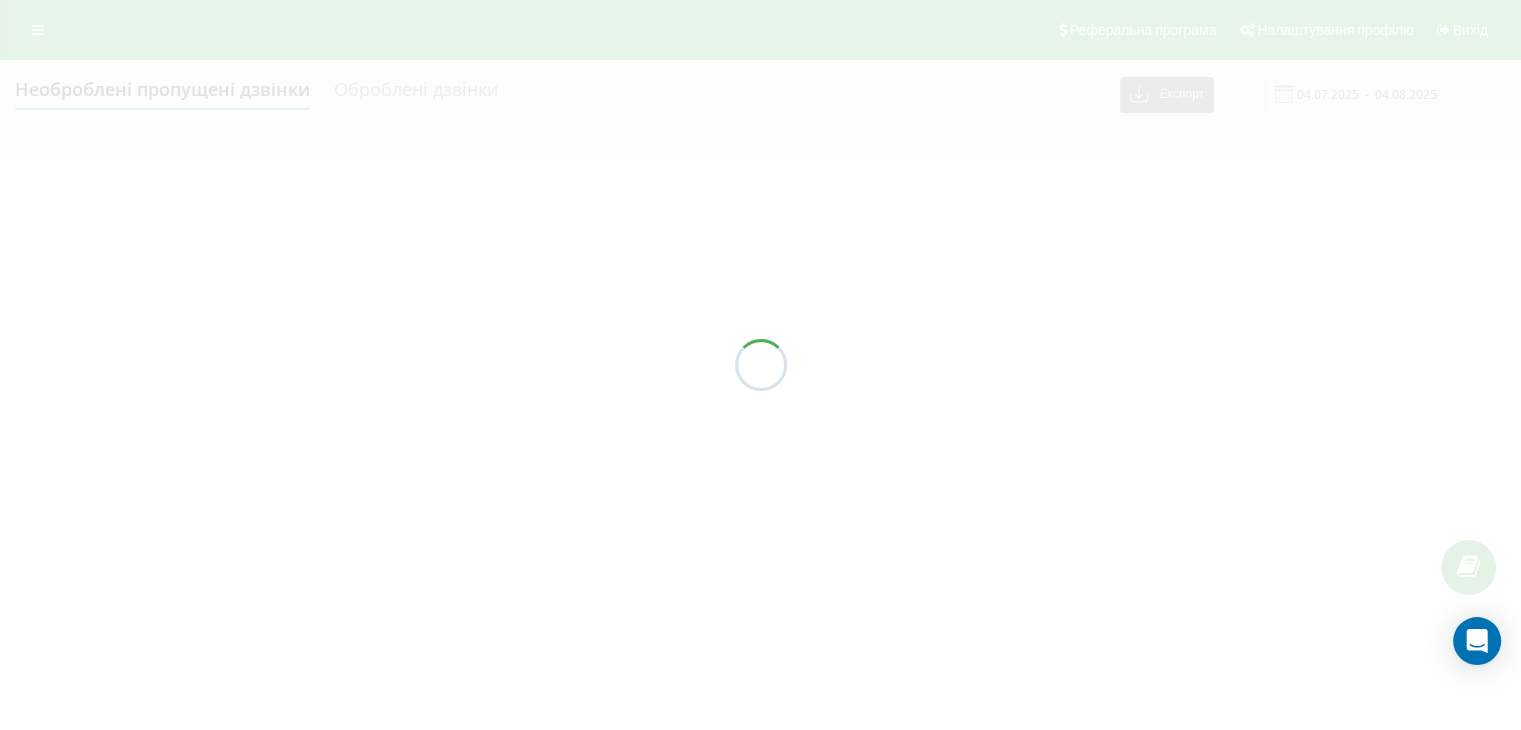 scroll, scrollTop: 0, scrollLeft: 0, axis: both 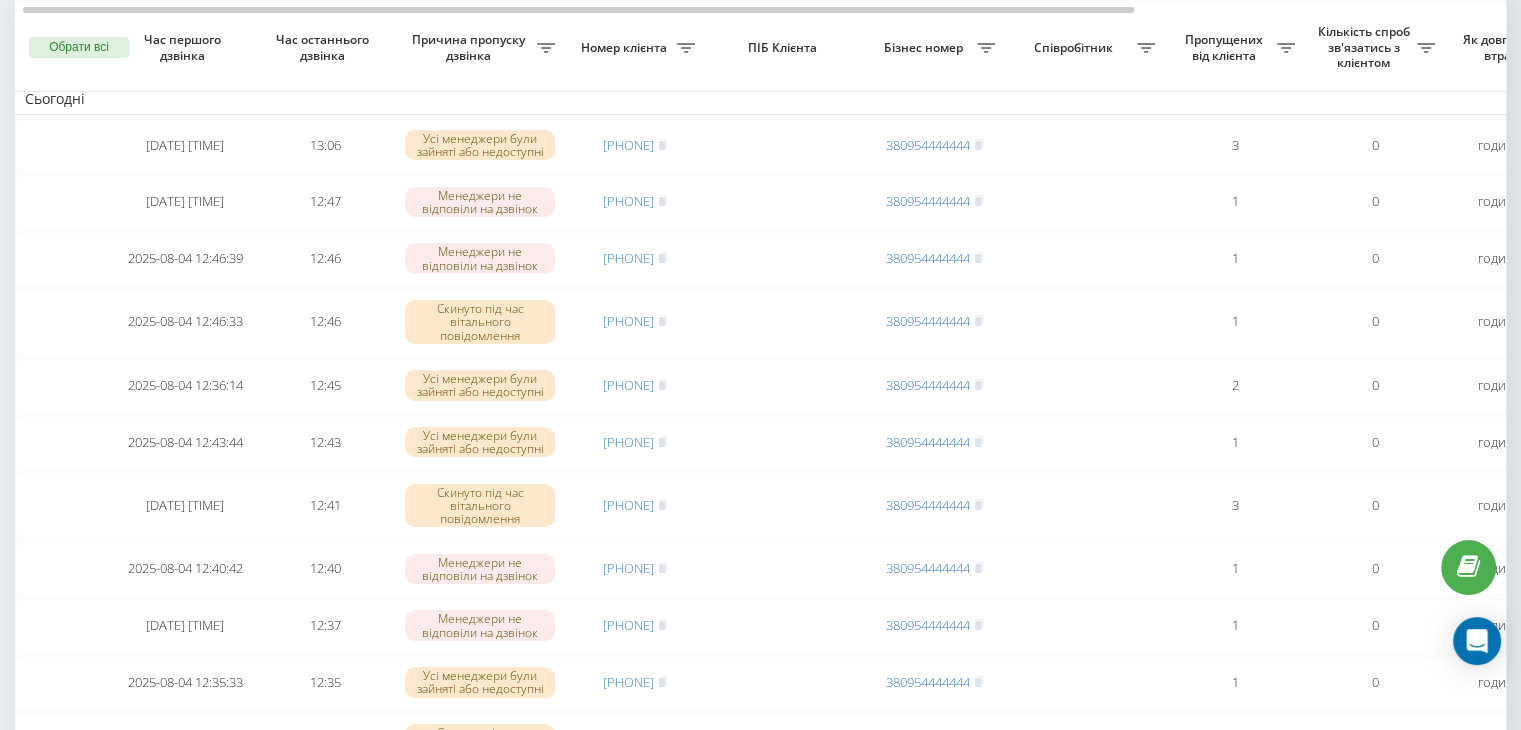 click on "Причина пропуску дзвінка" at bounding box center (480, 47) 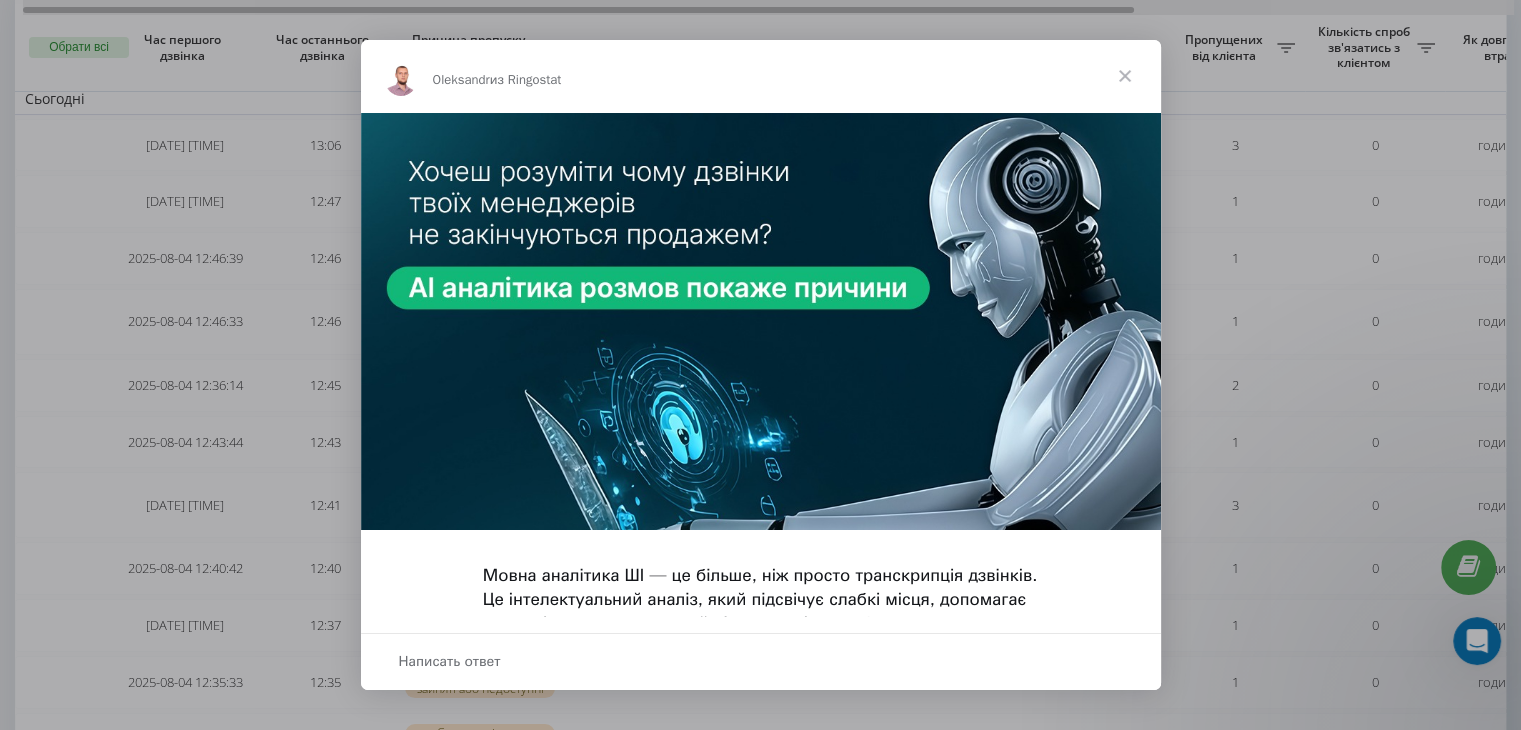 scroll, scrollTop: 0, scrollLeft: 0, axis: both 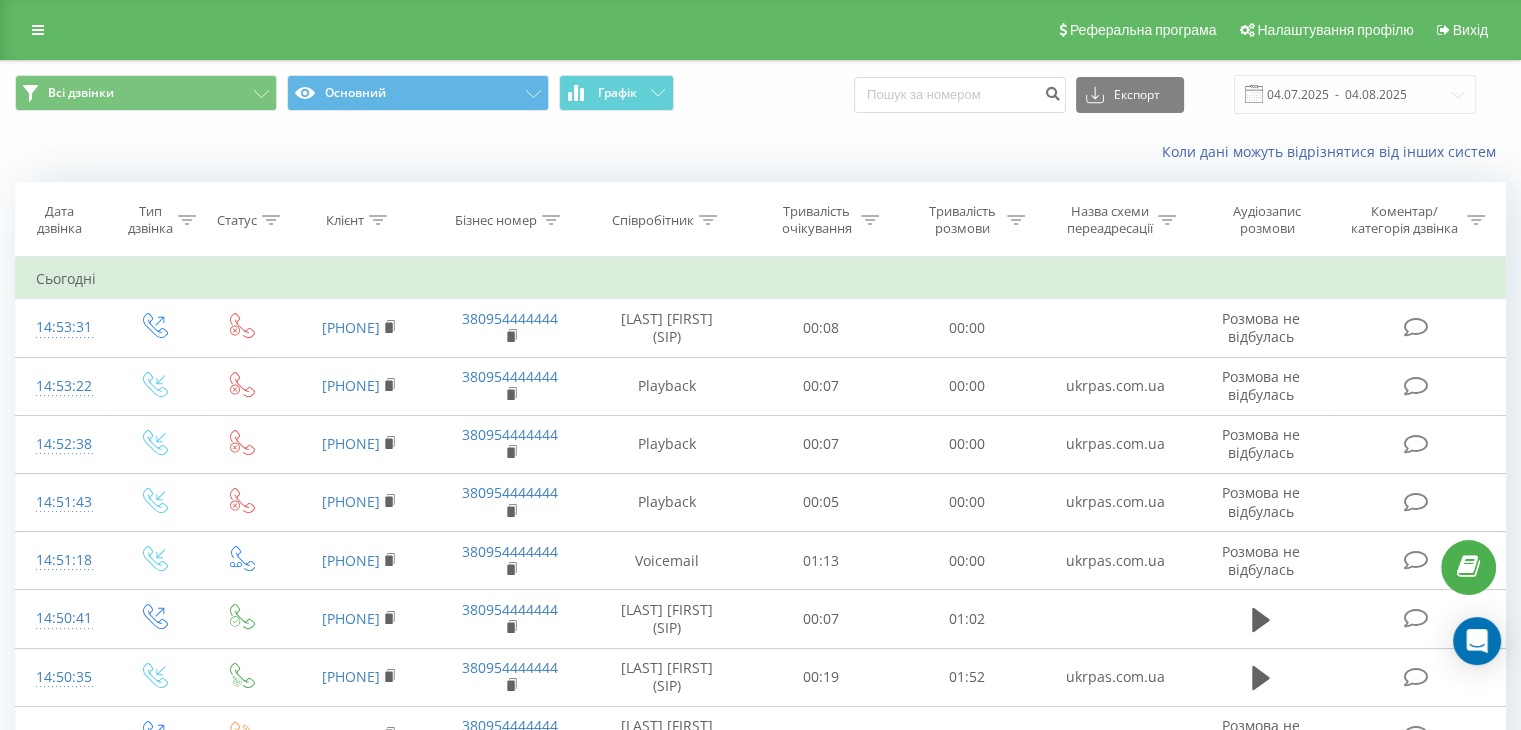 click on "Коли дані можуть відрізнятися вiд інших систем" at bounding box center (760, 152) 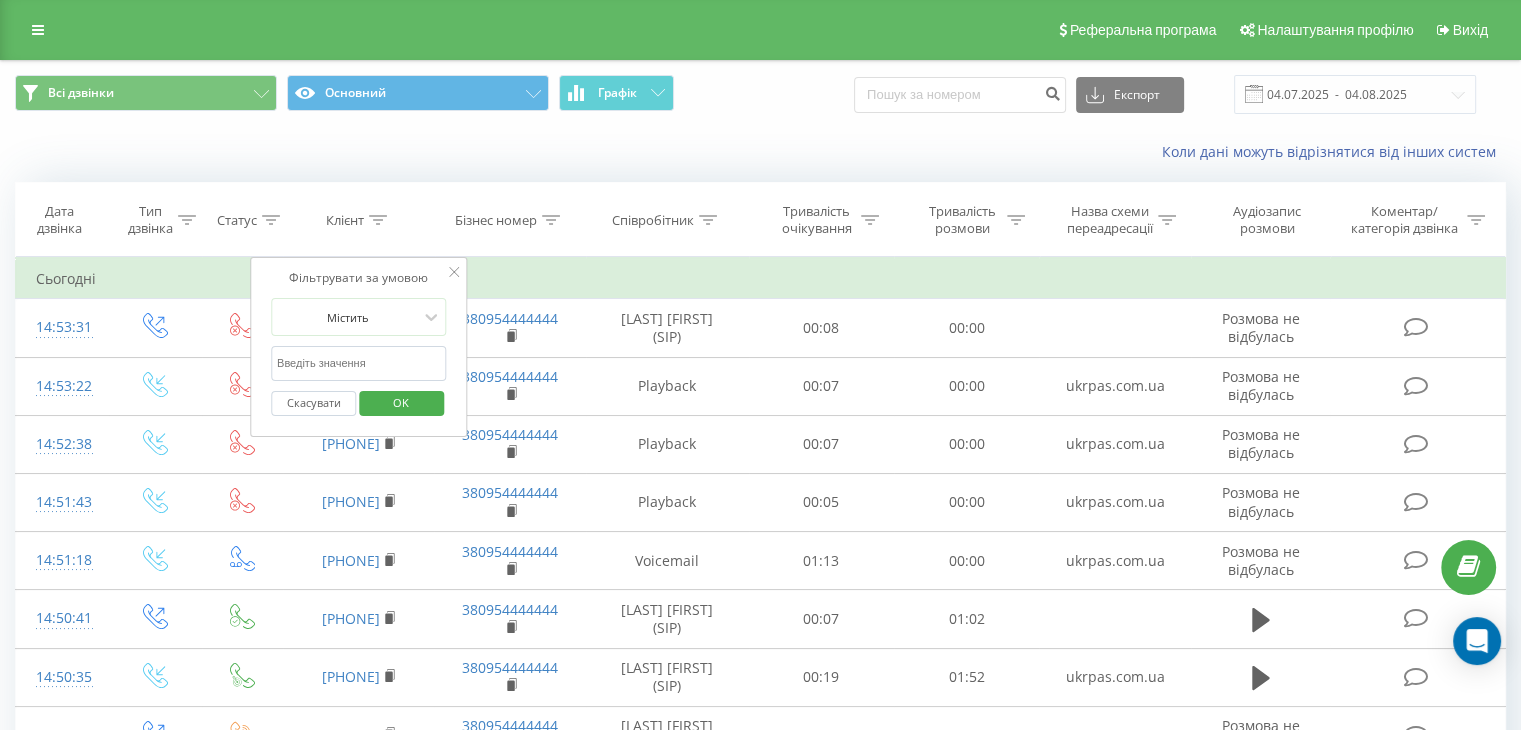 paste on "[PHONE]" 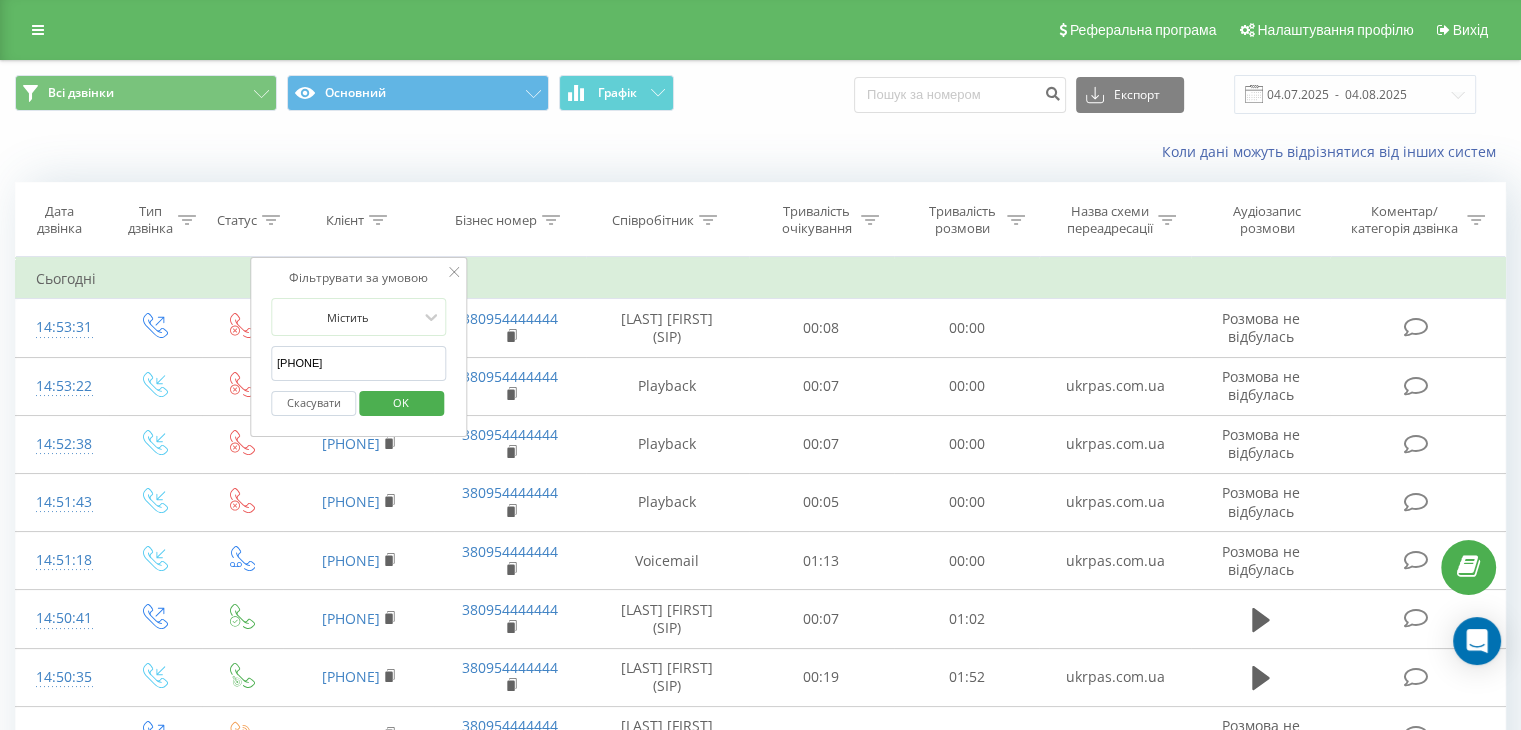 click on "[PHONE]" at bounding box center [359, 363] 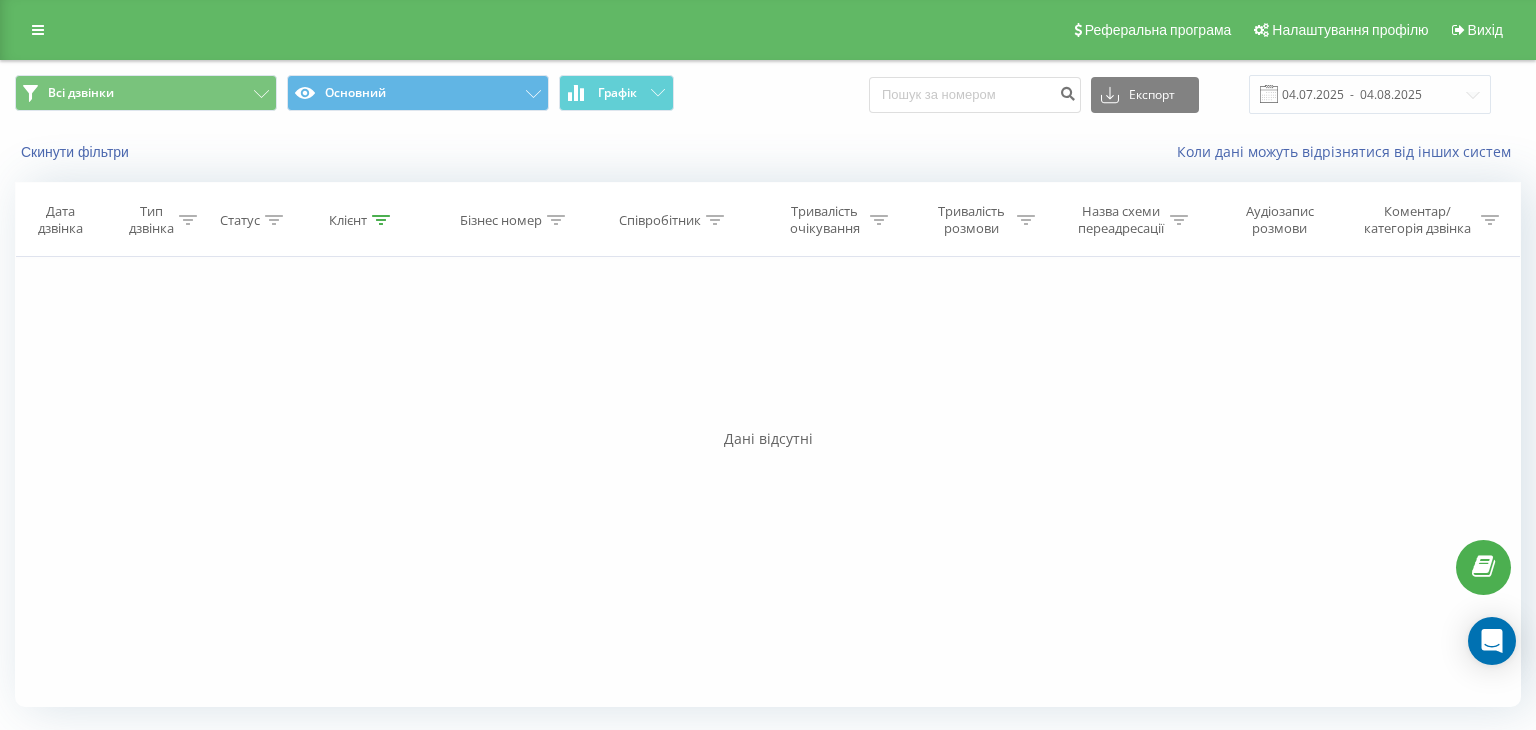 click on "Фільтрувати за умовою Дорівнює Введіть значення Скасувати OK Фільтрувати за умовою Дорівнює Введіть значення Скасувати OK Фільтрувати за умовою Містить 380635195854 Скасувати OK Фільтрувати за умовою Містить Скасувати OK Фільтрувати за умовою Містить Скасувати OK Фільтрувати за умовою Дорівнює Скасувати OK Фільтрувати за умовою Дорівнює Скасувати OK Фільтрувати за умовою Містить Скасувати OK Фільтрувати за умовою Дорівнює Введіть значення Скасувати OK" at bounding box center [768, 482] 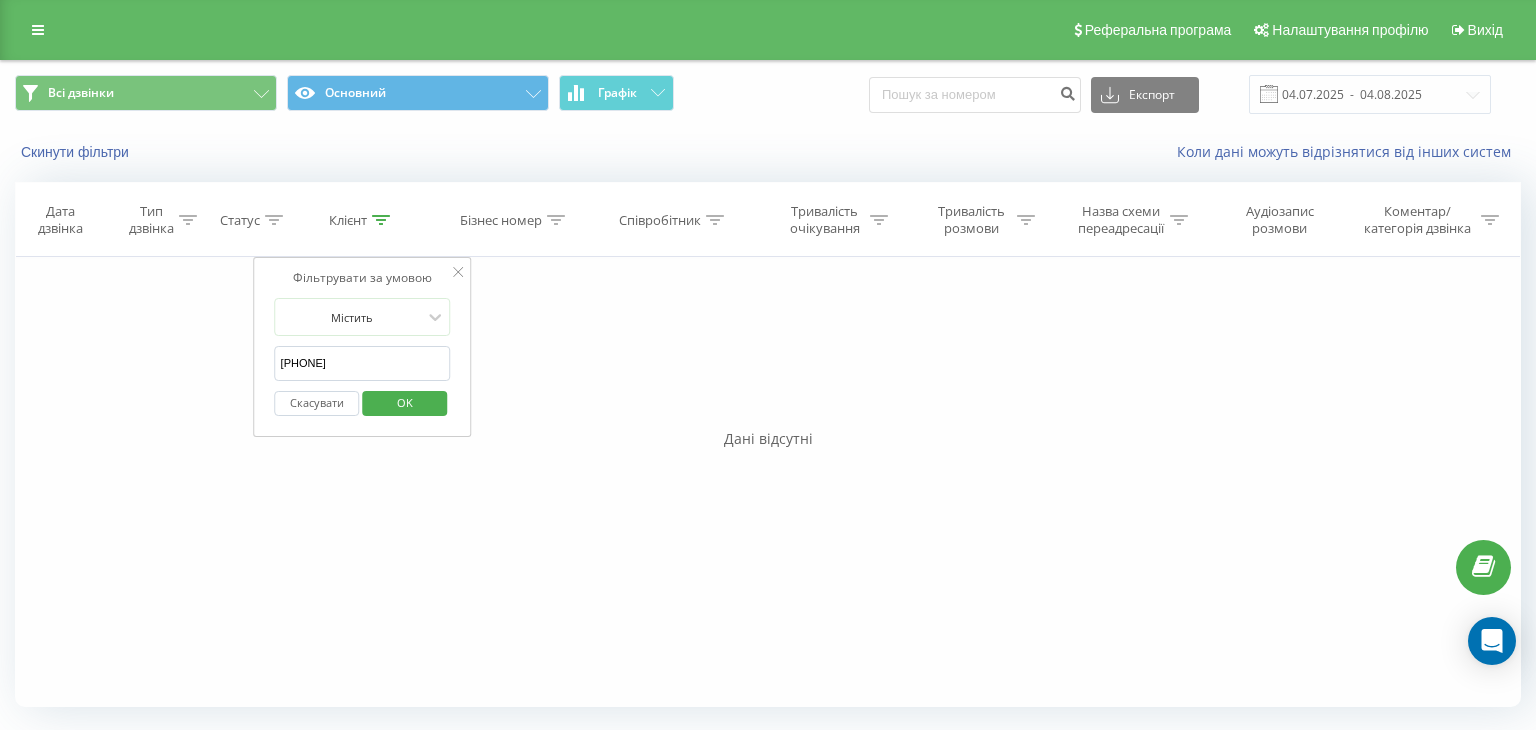 click on "Скасувати" at bounding box center (317, 403) 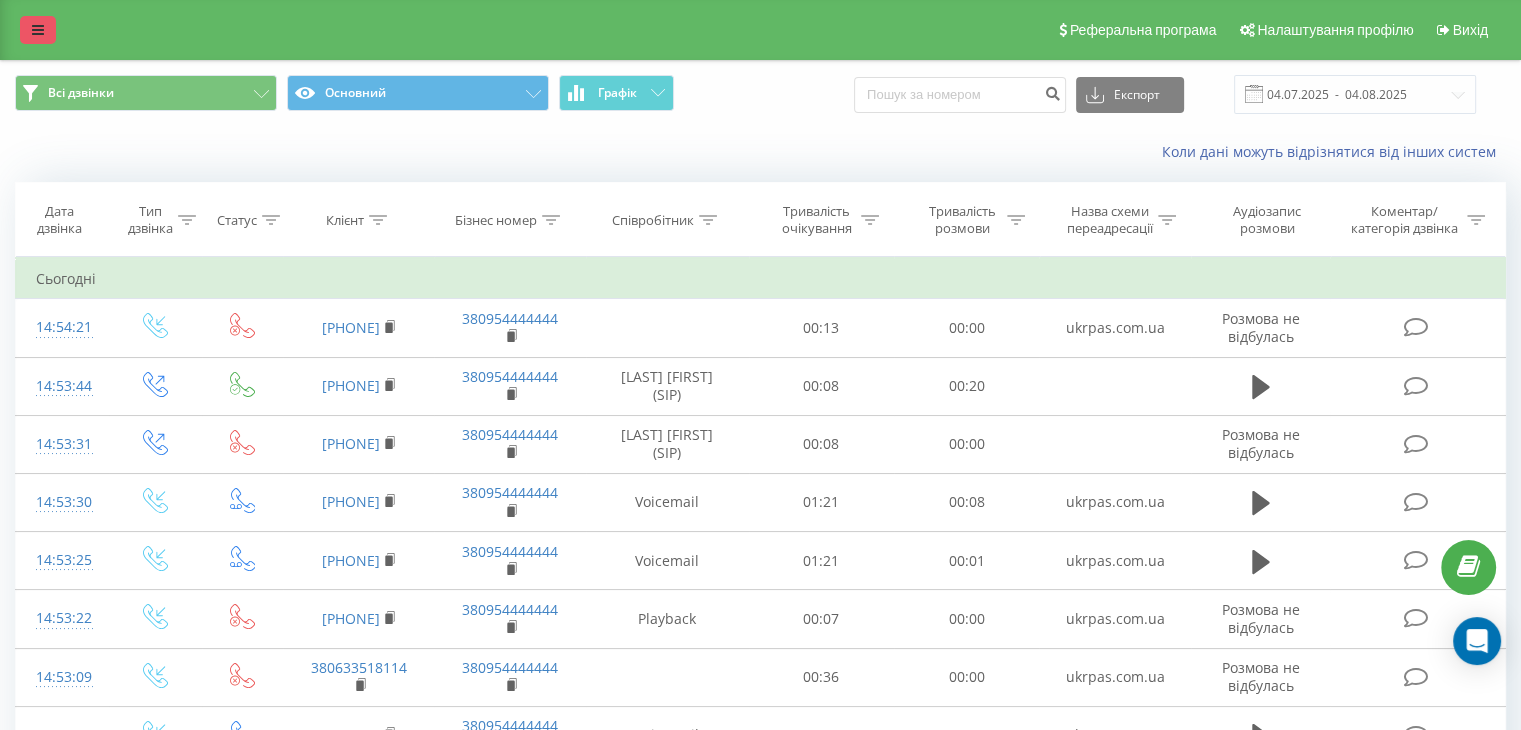click at bounding box center [38, 30] 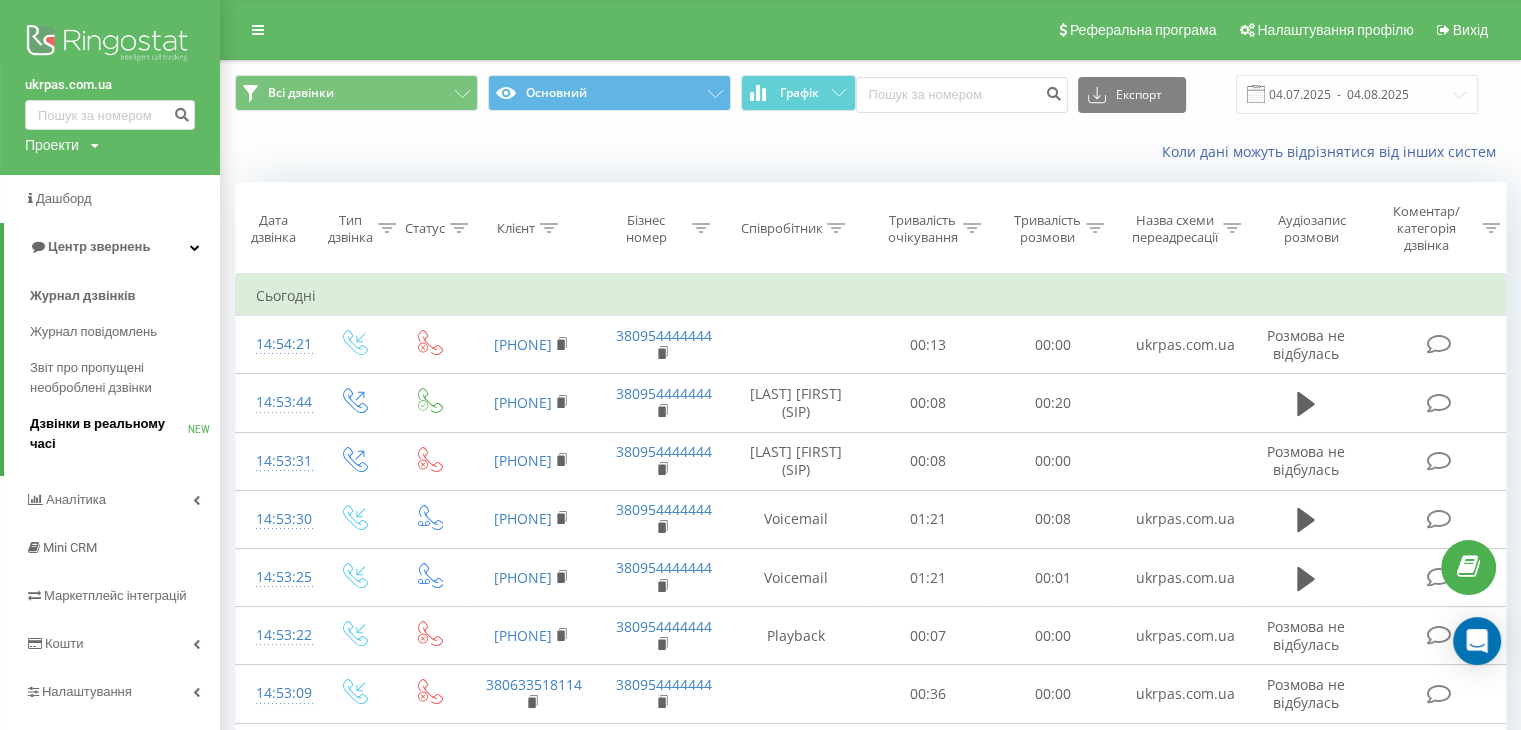 click on "Дзвінки в реальному часі" at bounding box center [109, 434] 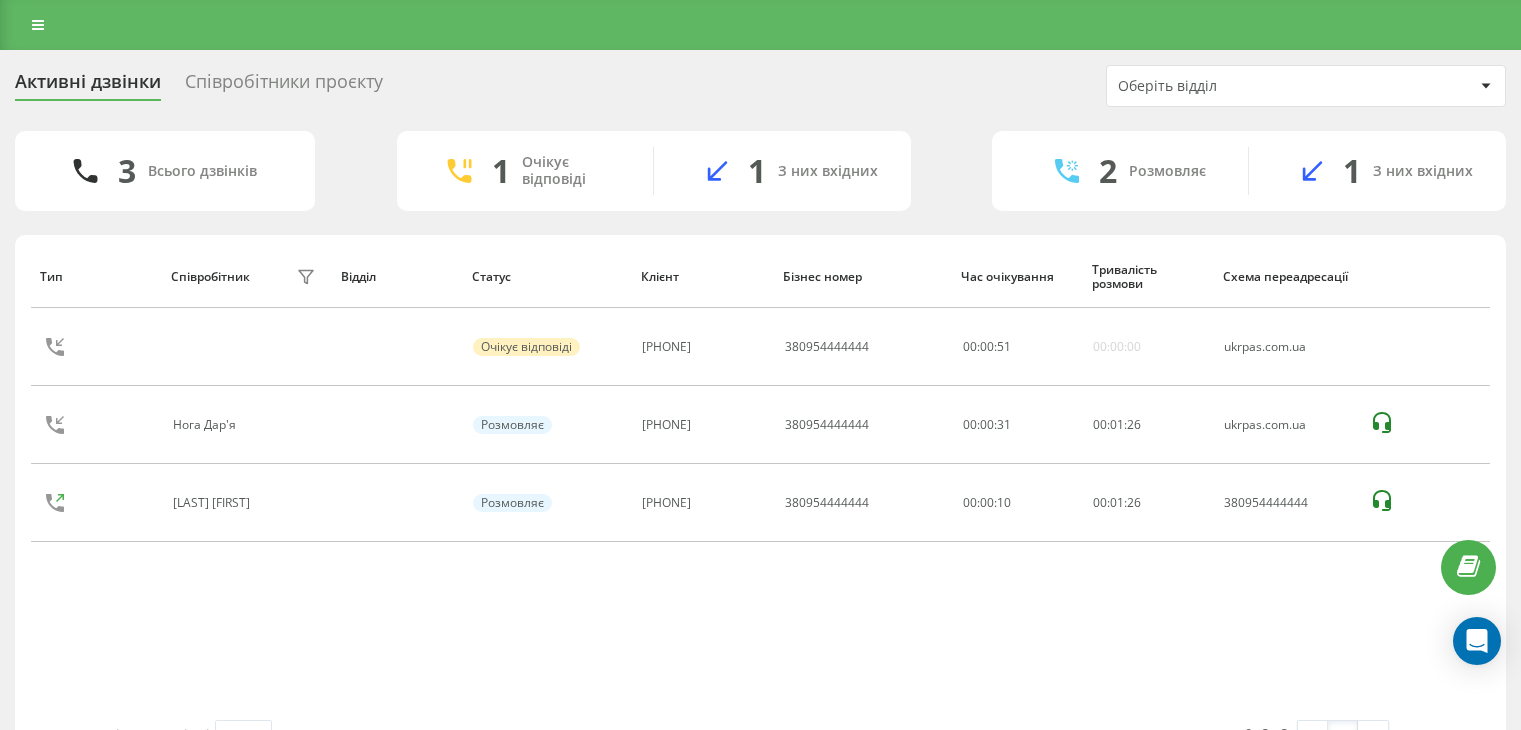 scroll, scrollTop: 0, scrollLeft: 0, axis: both 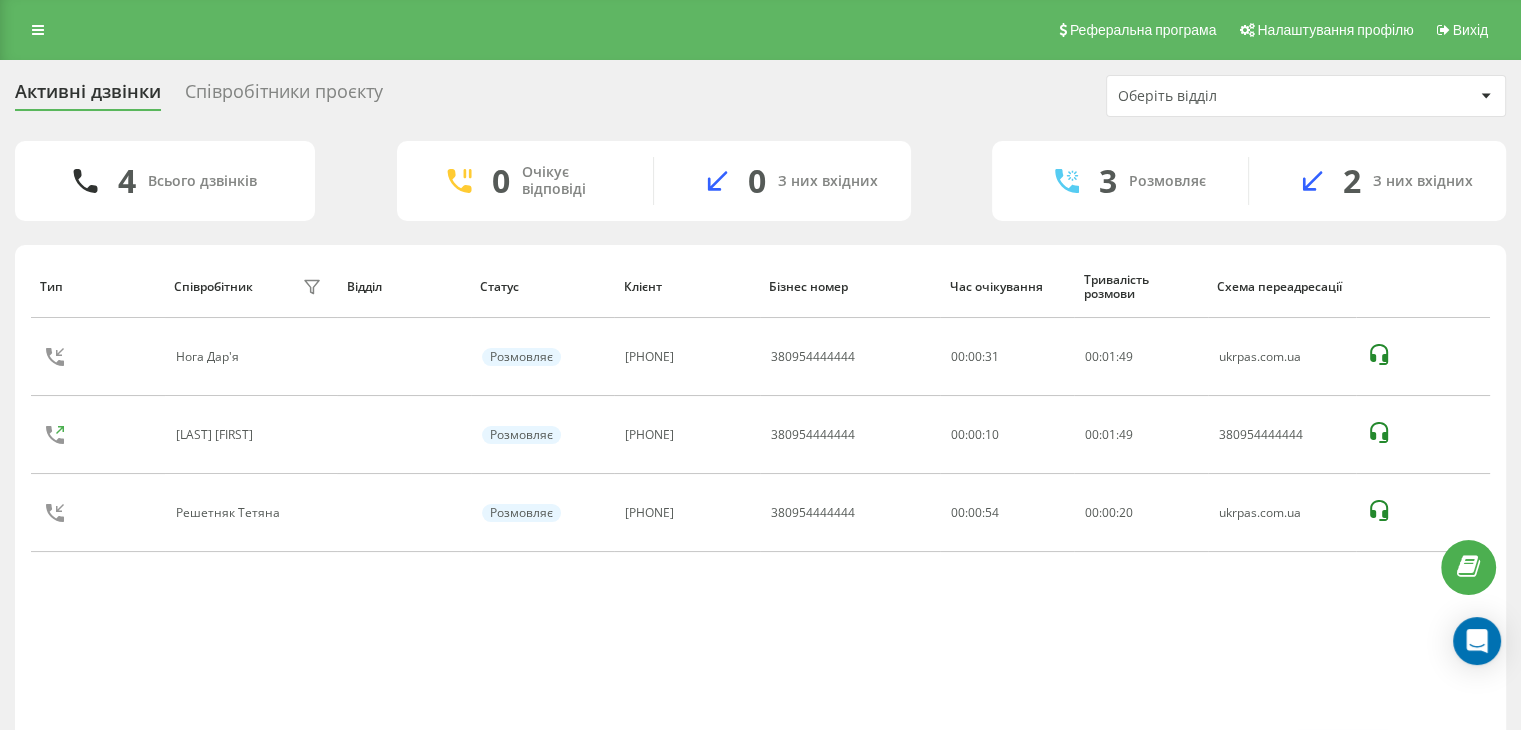 click on "Реферальна програма Налаштування профілю Вихід" at bounding box center [760, 30] 